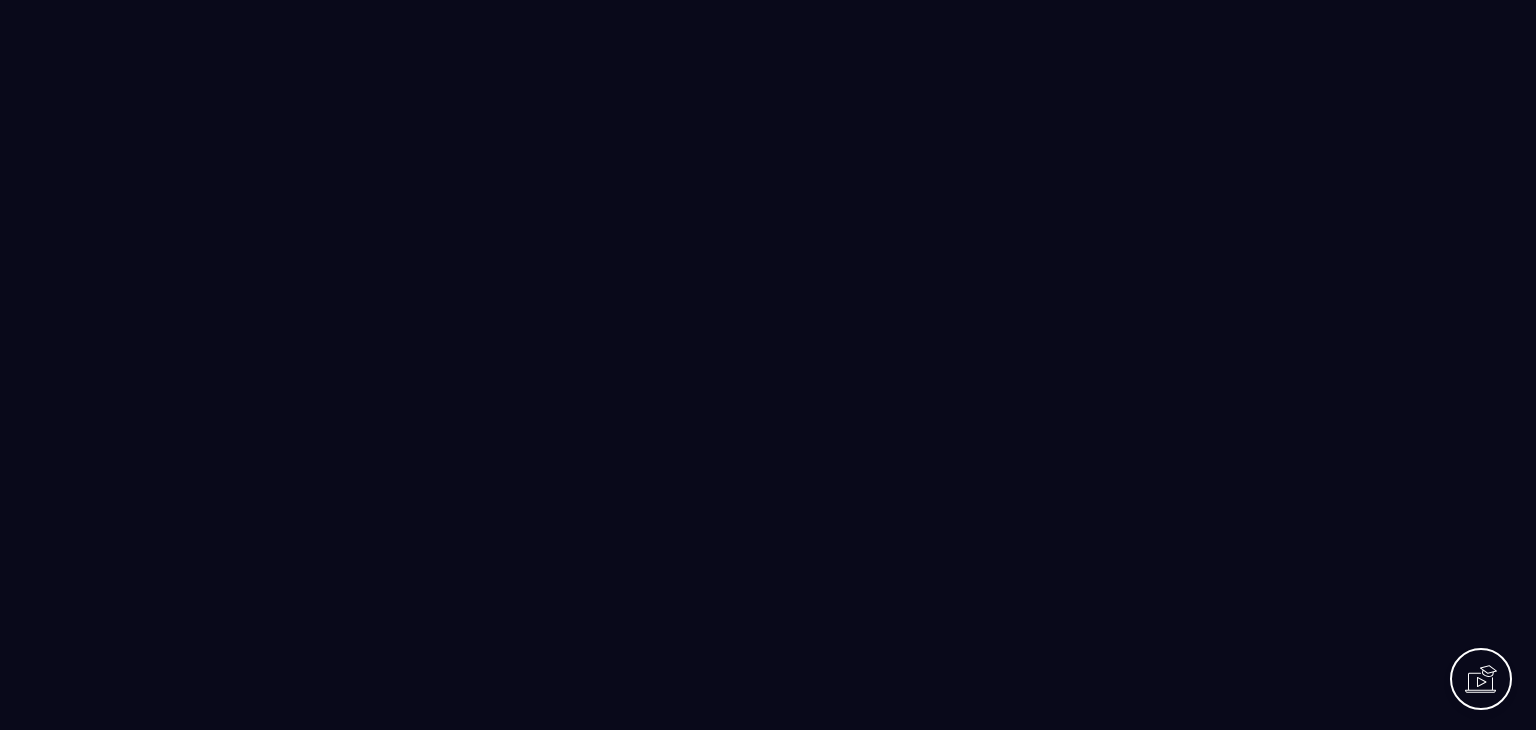 scroll, scrollTop: 0, scrollLeft: 0, axis: both 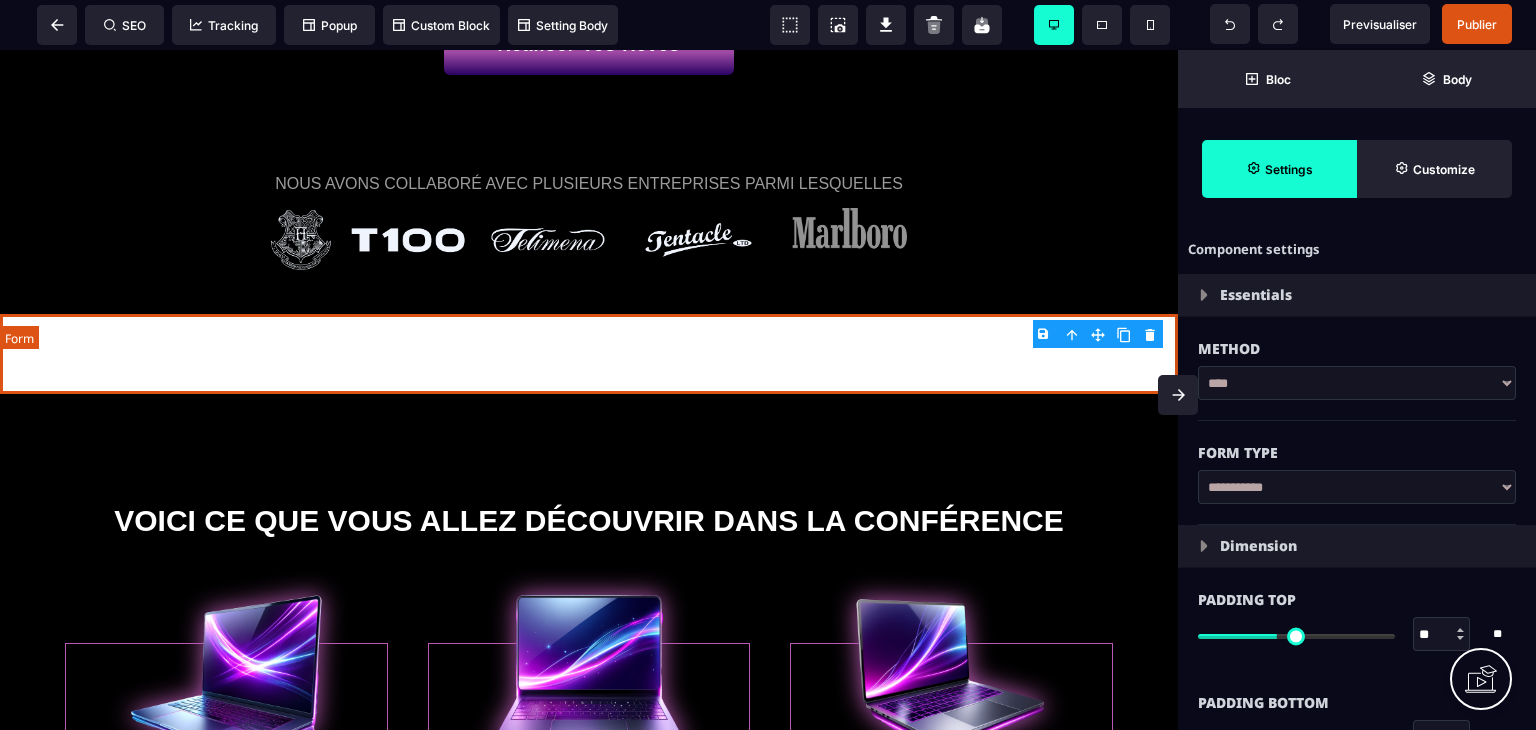 click at bounding box center [589, 354] 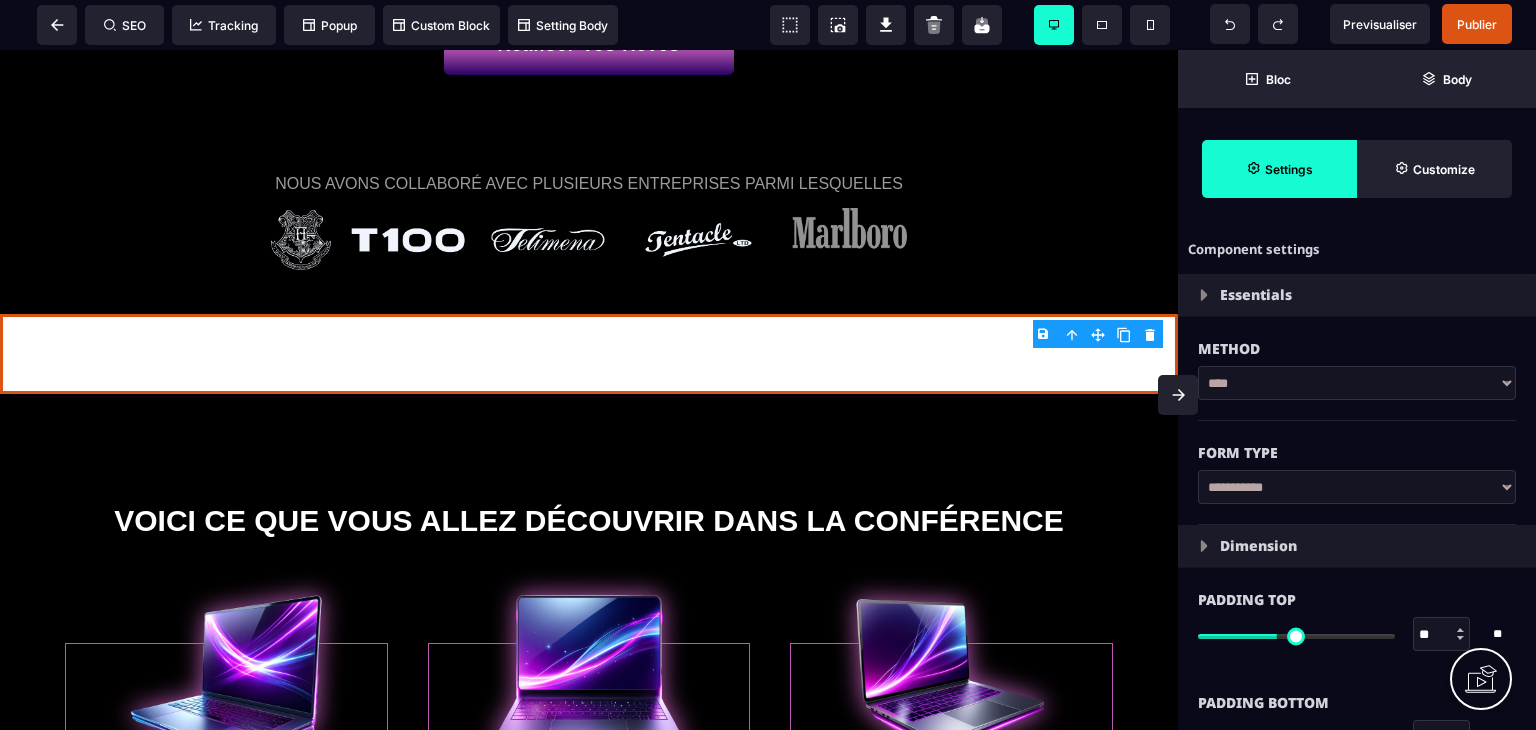click on "Bloc
Body
Settings
Customize" at bounding box center (1357, 124) 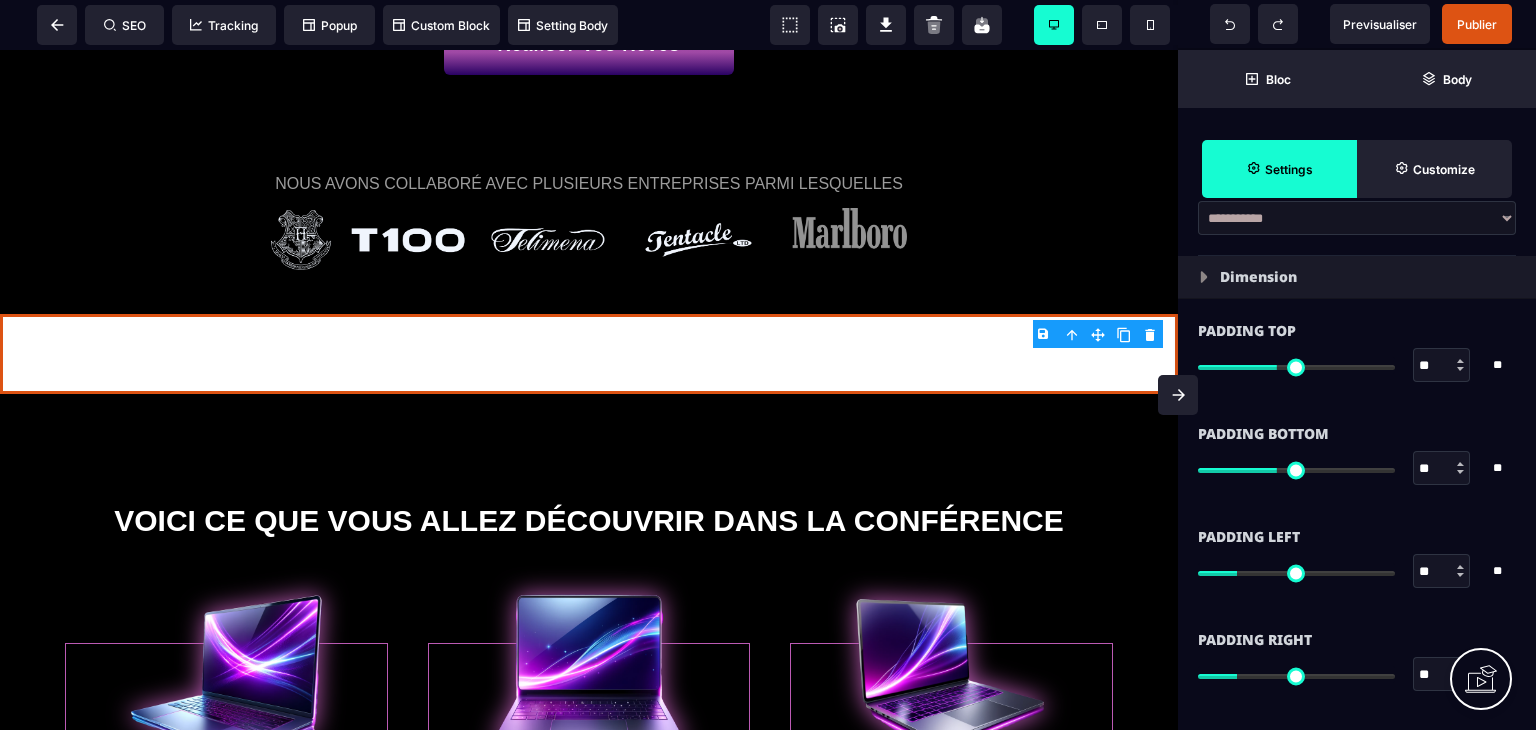 scroll, scrollTop: 0, scrollLeft: 0, axis: both 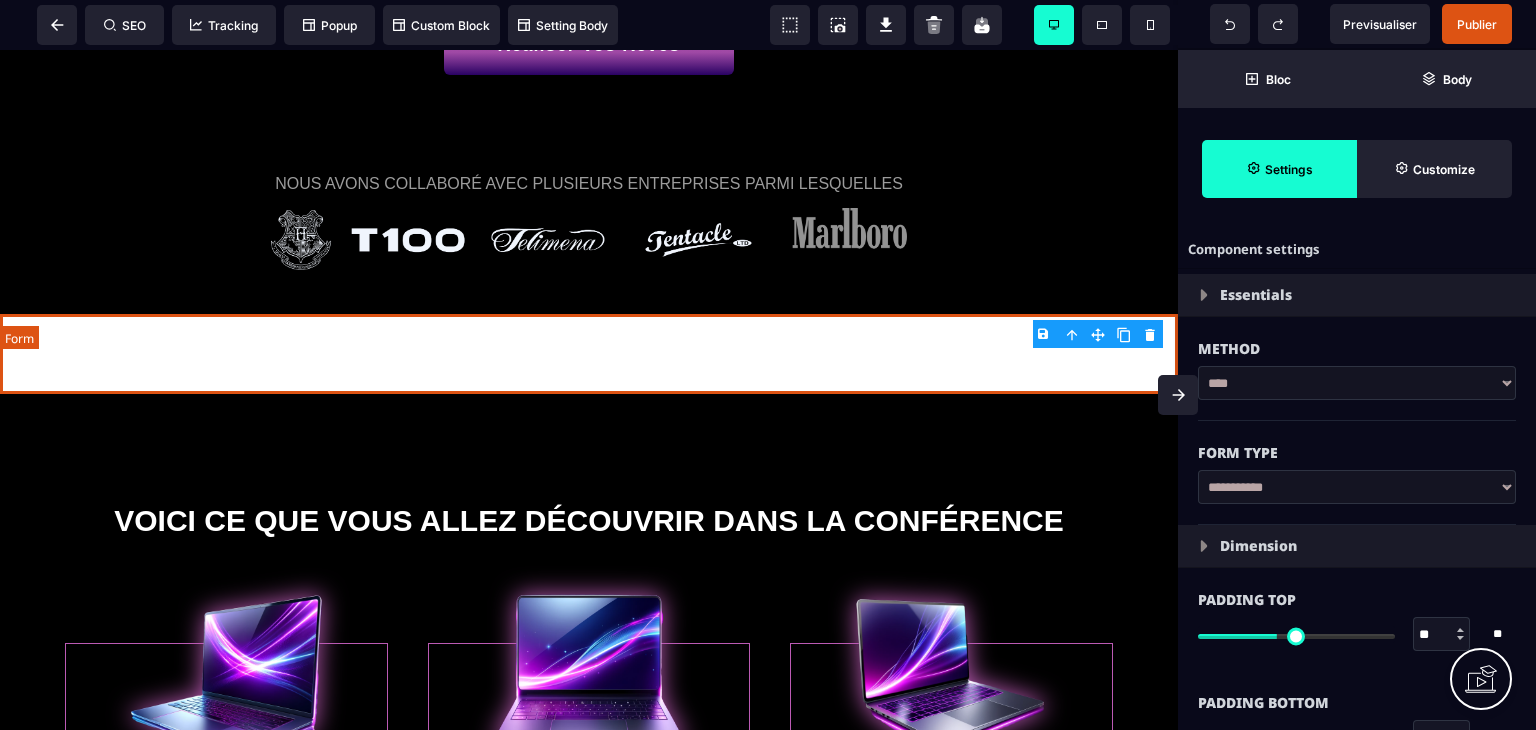drag, startPoint x: 1008, startPoint y: 389, endPoint x: 814, endPoint y: 377, distance: 194.37077 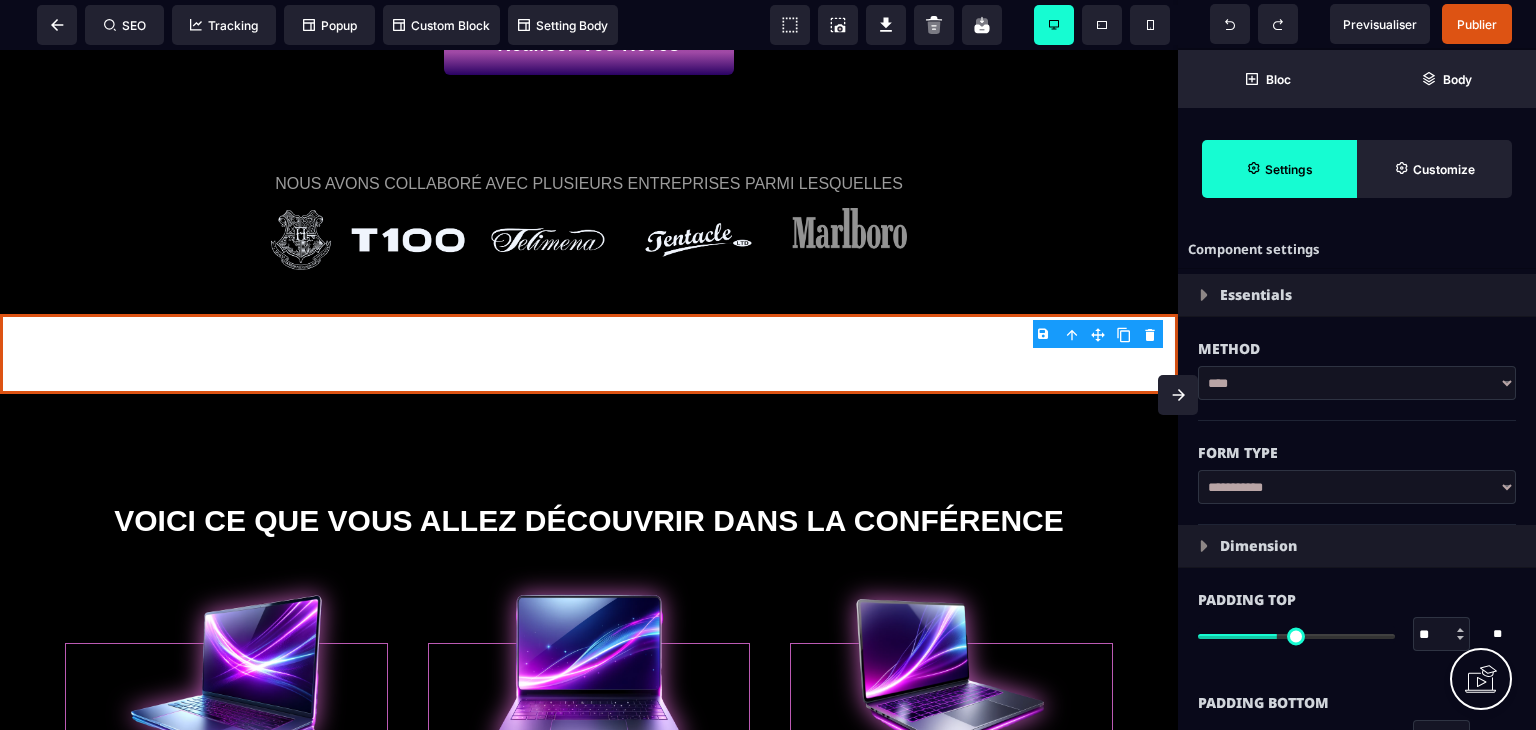 scroll, scrollTop: 100, scrollLeft: 0, axis: vertical 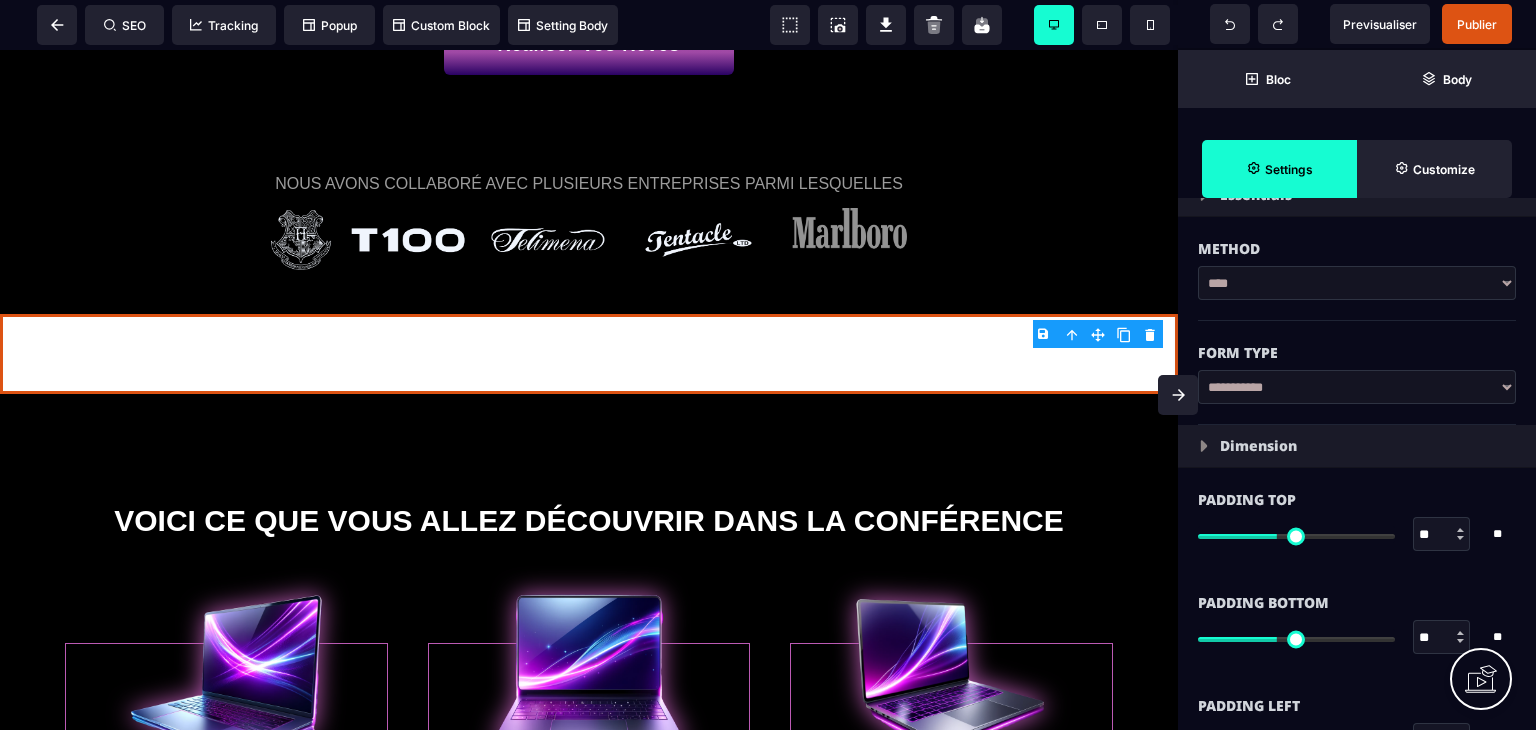click on "**********" at bounding box center [1357, 387] 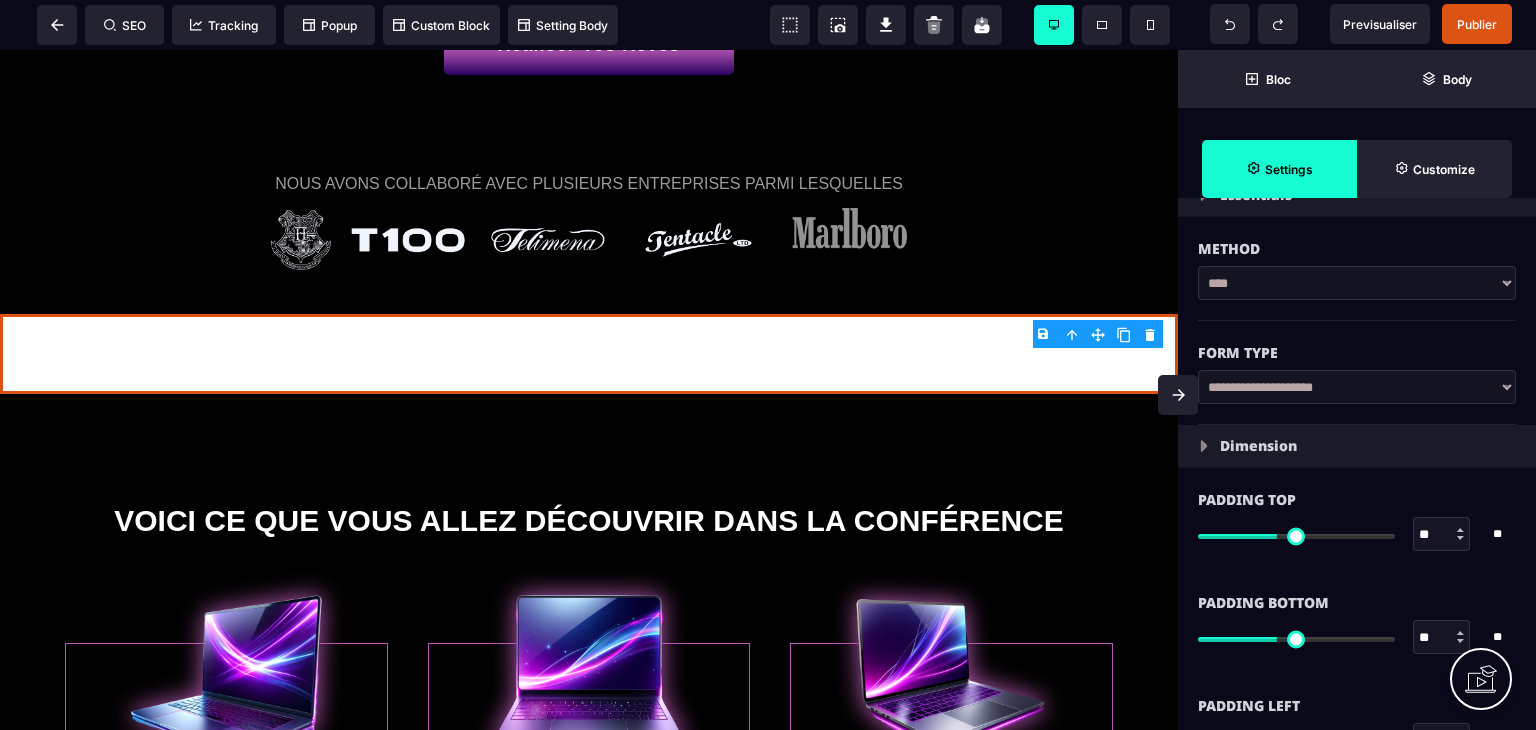 click on "**********" at bounding box center (1357, 387) 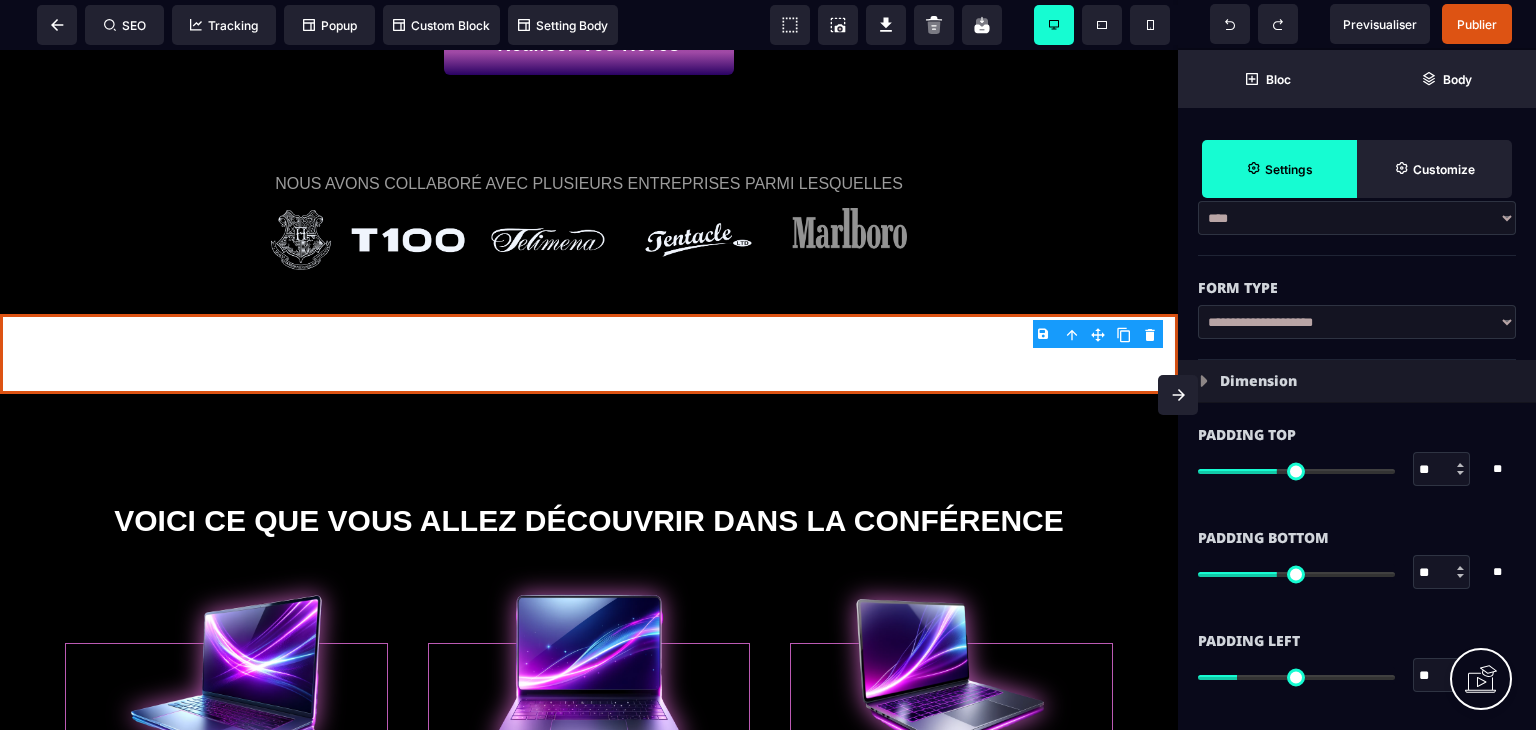 scroll, scrollTop: 200, scrollLeft: 0, axis: vertical 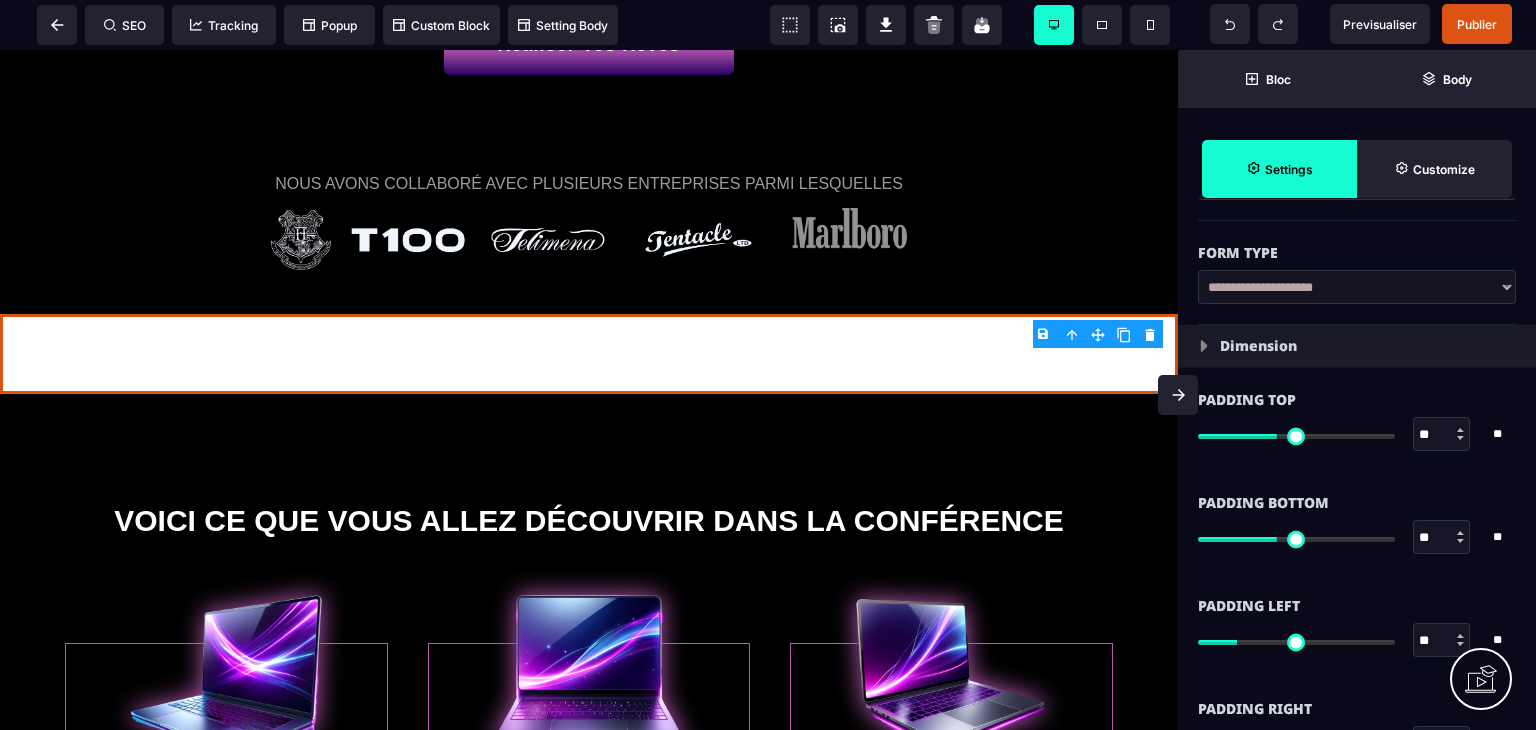 click on "**********" at bounding box center (1357, 297) 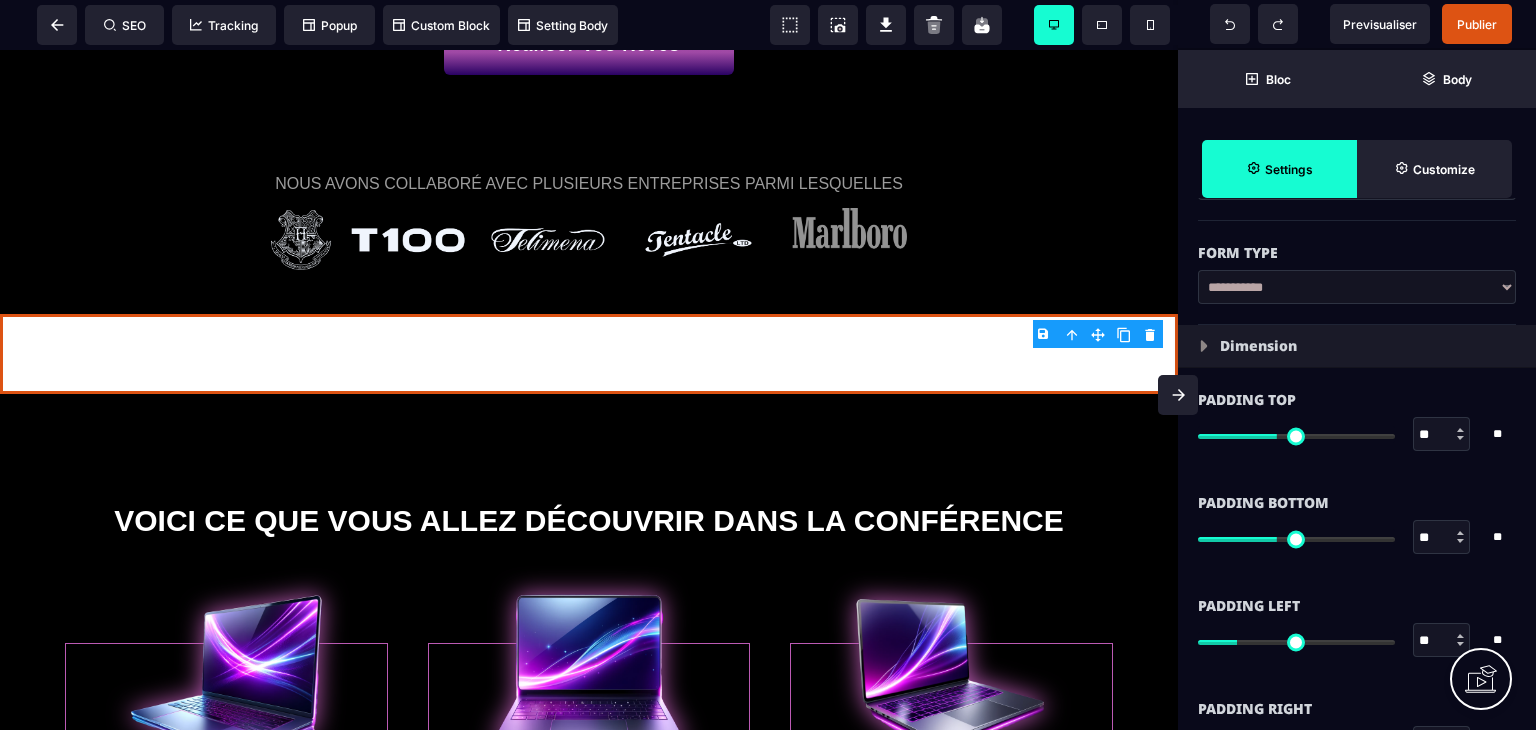click on "**********" at bounding box center [1357, 287] 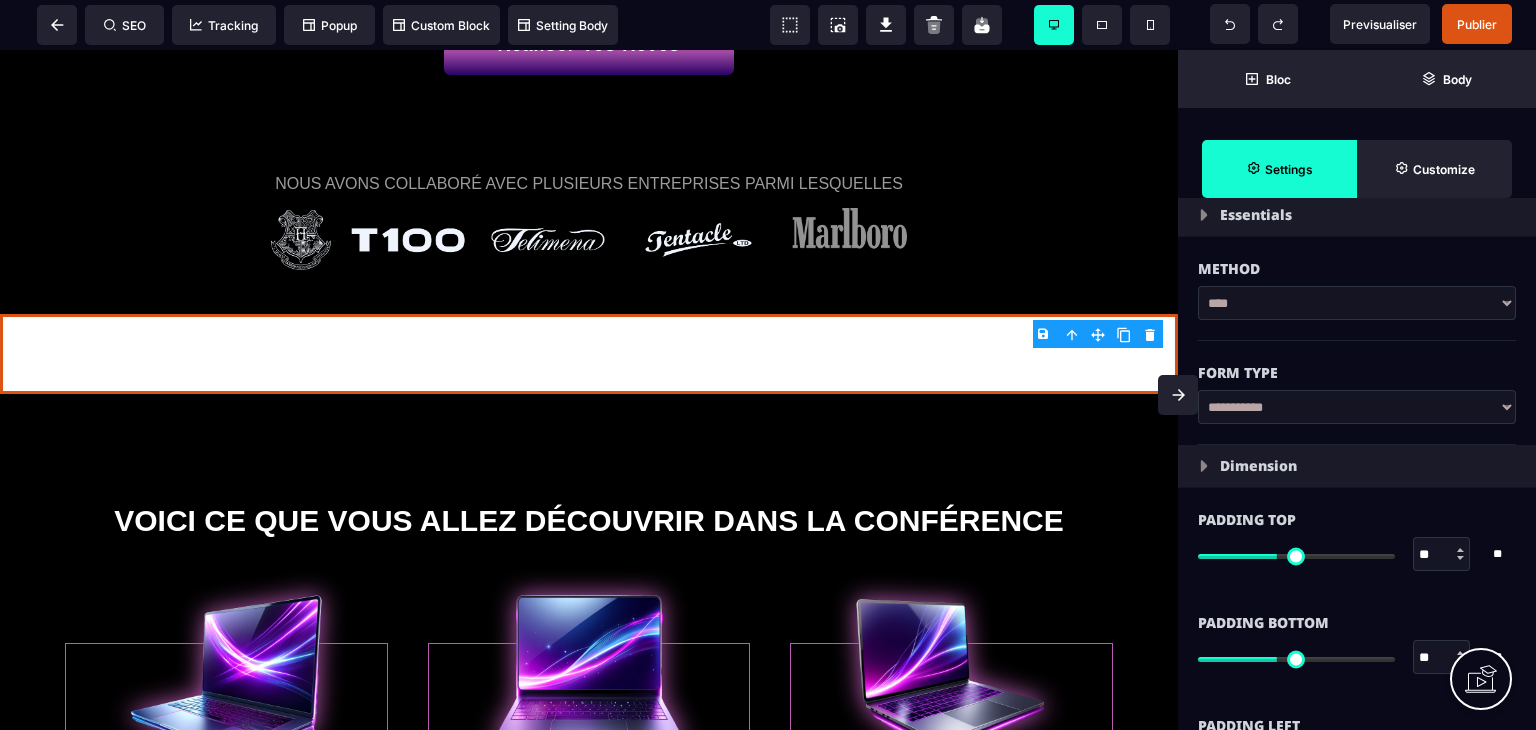 scroll, scrollTop: 0, scrollLeft: 0, axis: both 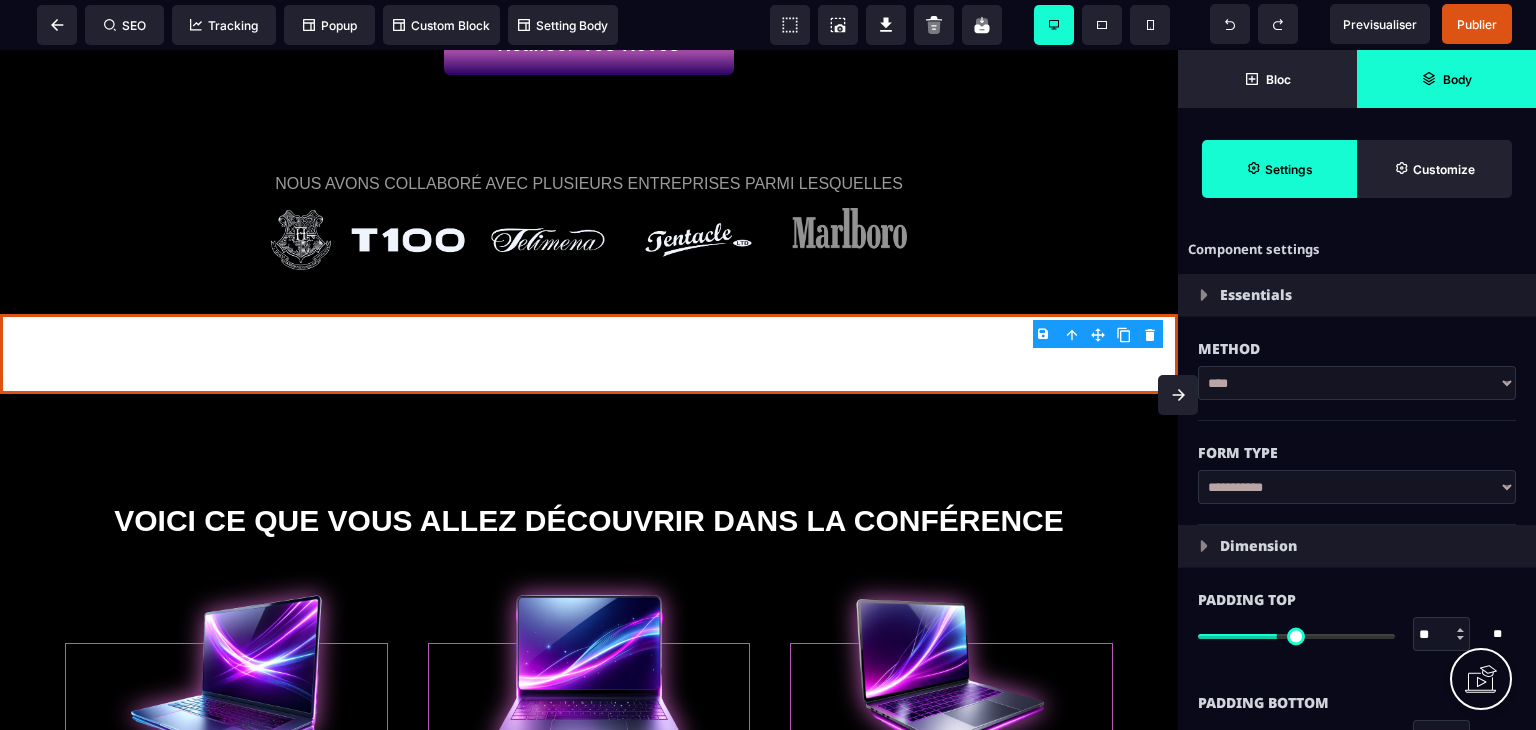 click on "Body" at bounding box center [1446, 79] 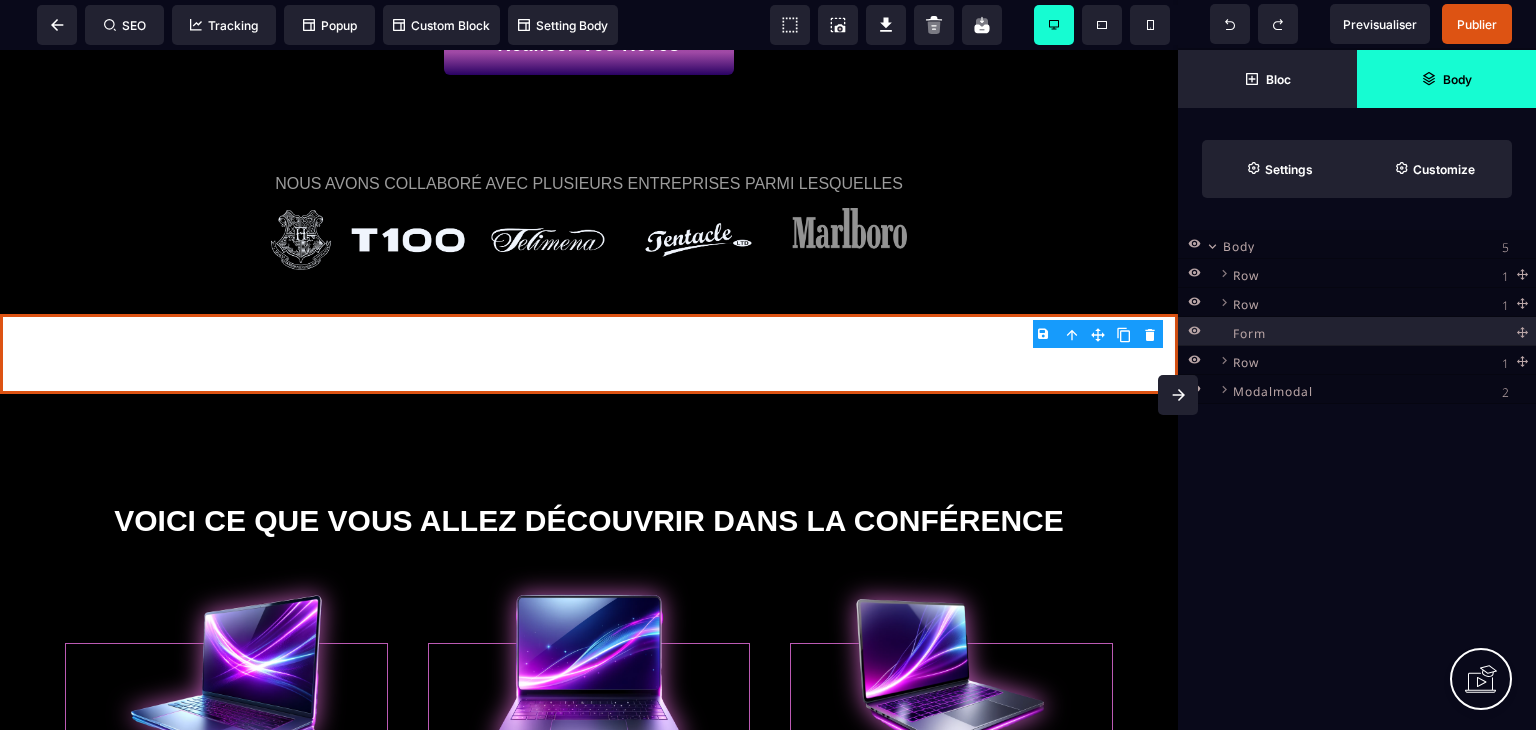 click 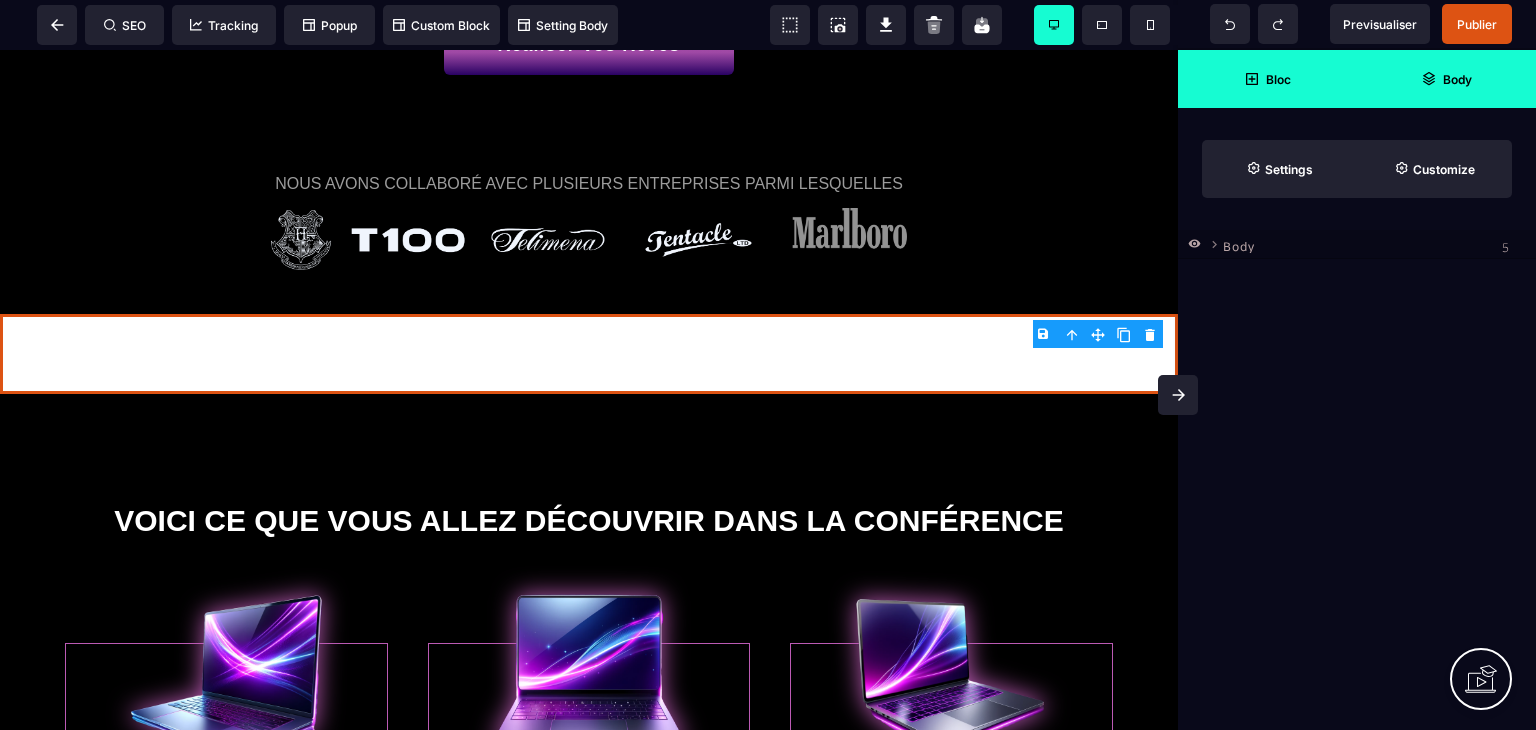 click on "Bloc" at bounding box center [1267, 79] 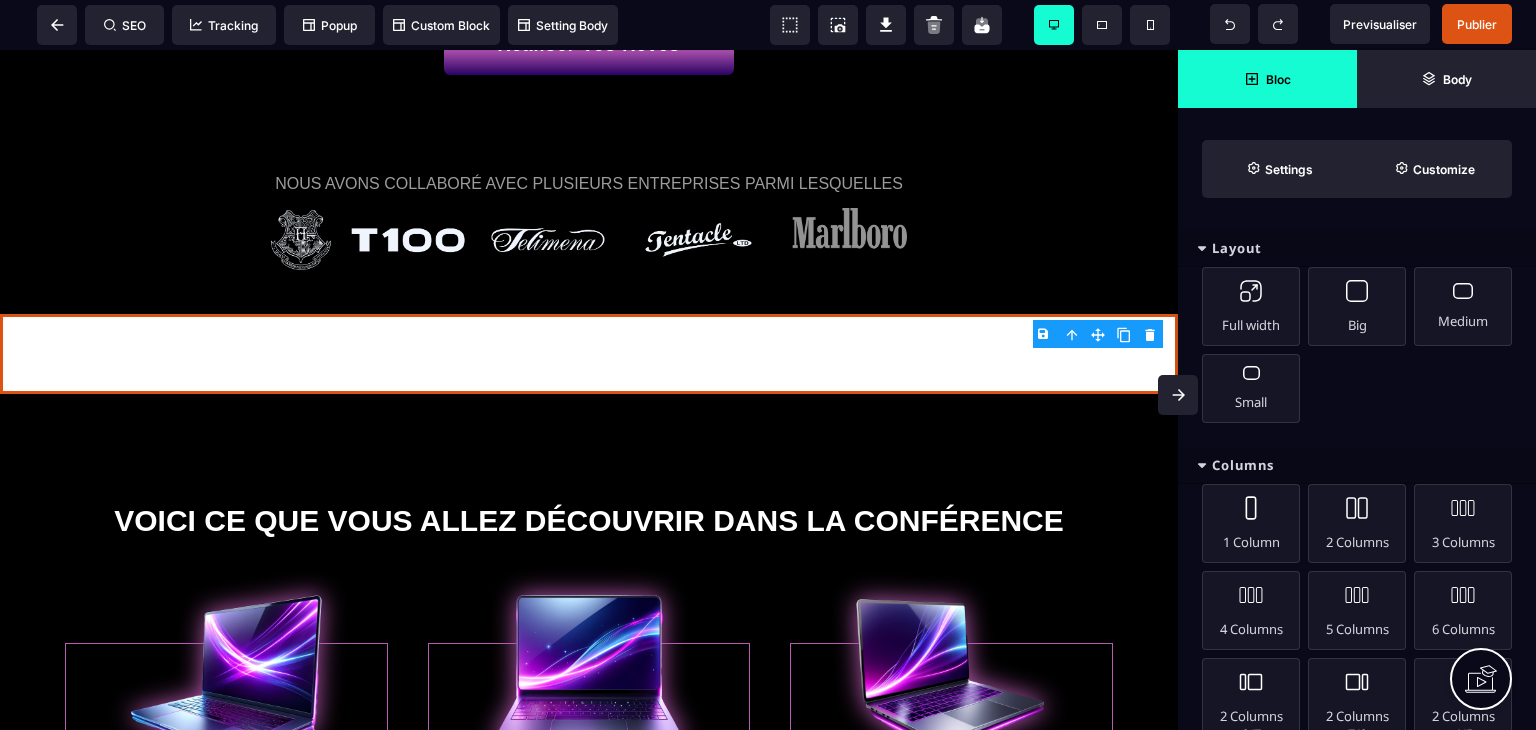 scroll, scrollTop: 200, scrollLeft: 0, axis: vertical 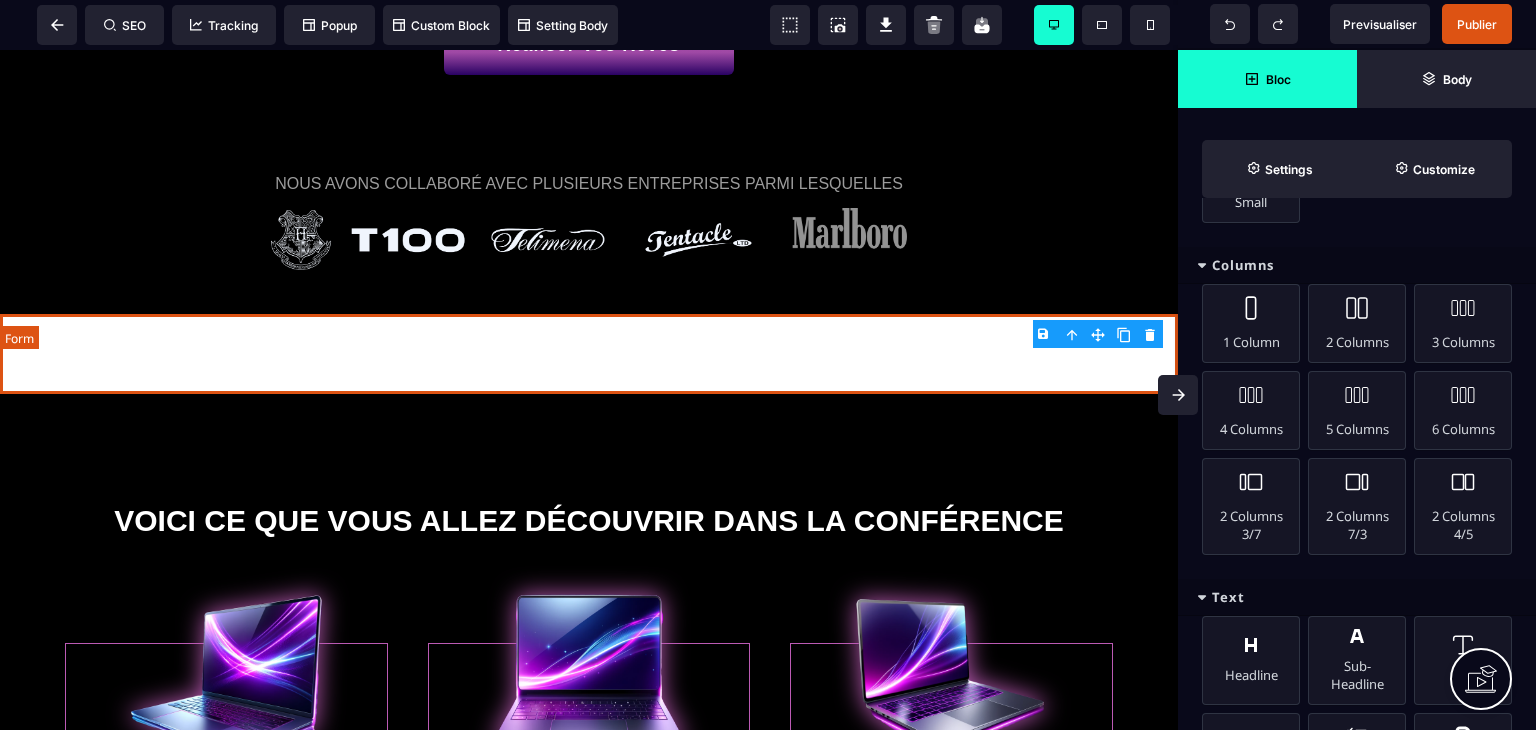 click at bounding box center [589, 354] 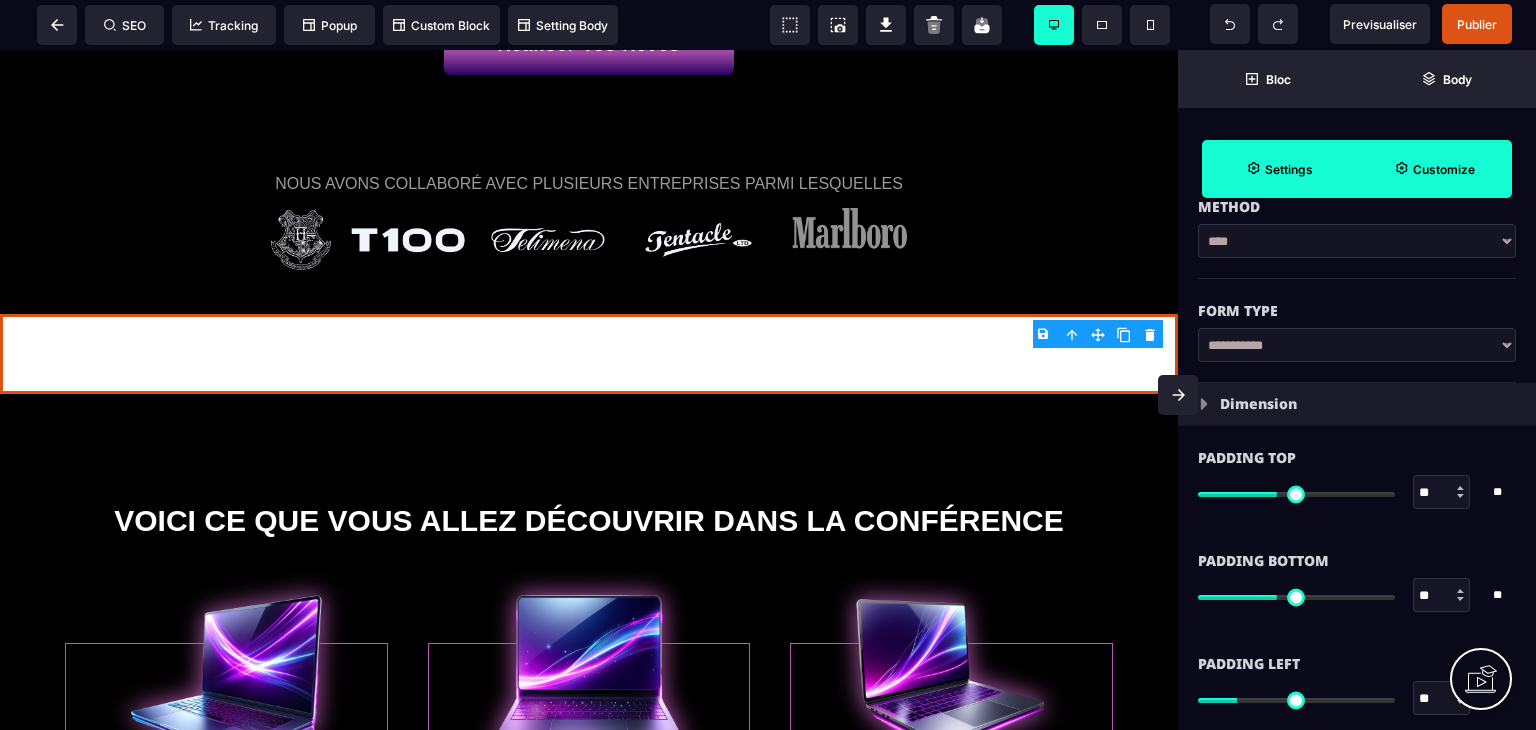 scroll, scrollTop: 0, scrollLeft: 0, axis: both 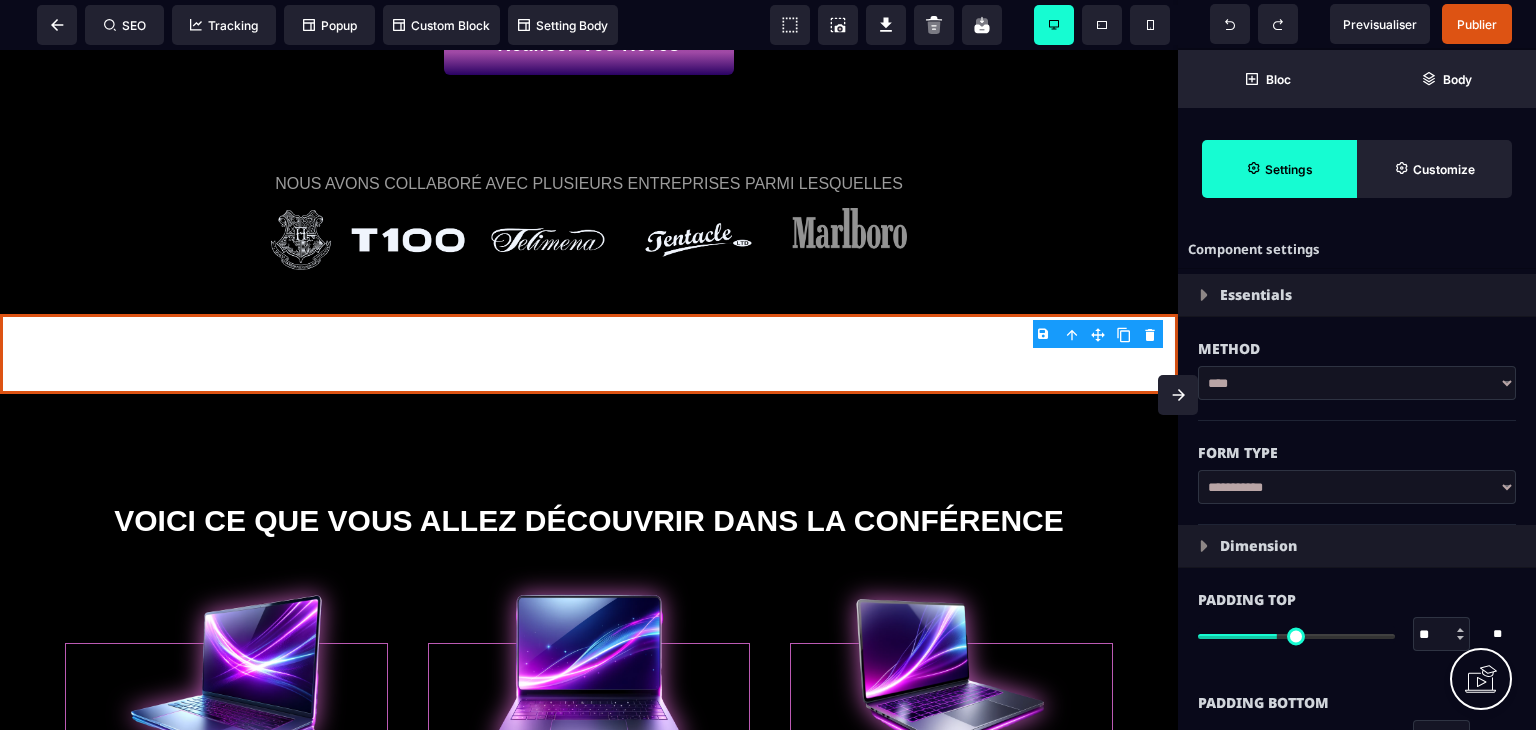 click at bounding box center (1204, 295) 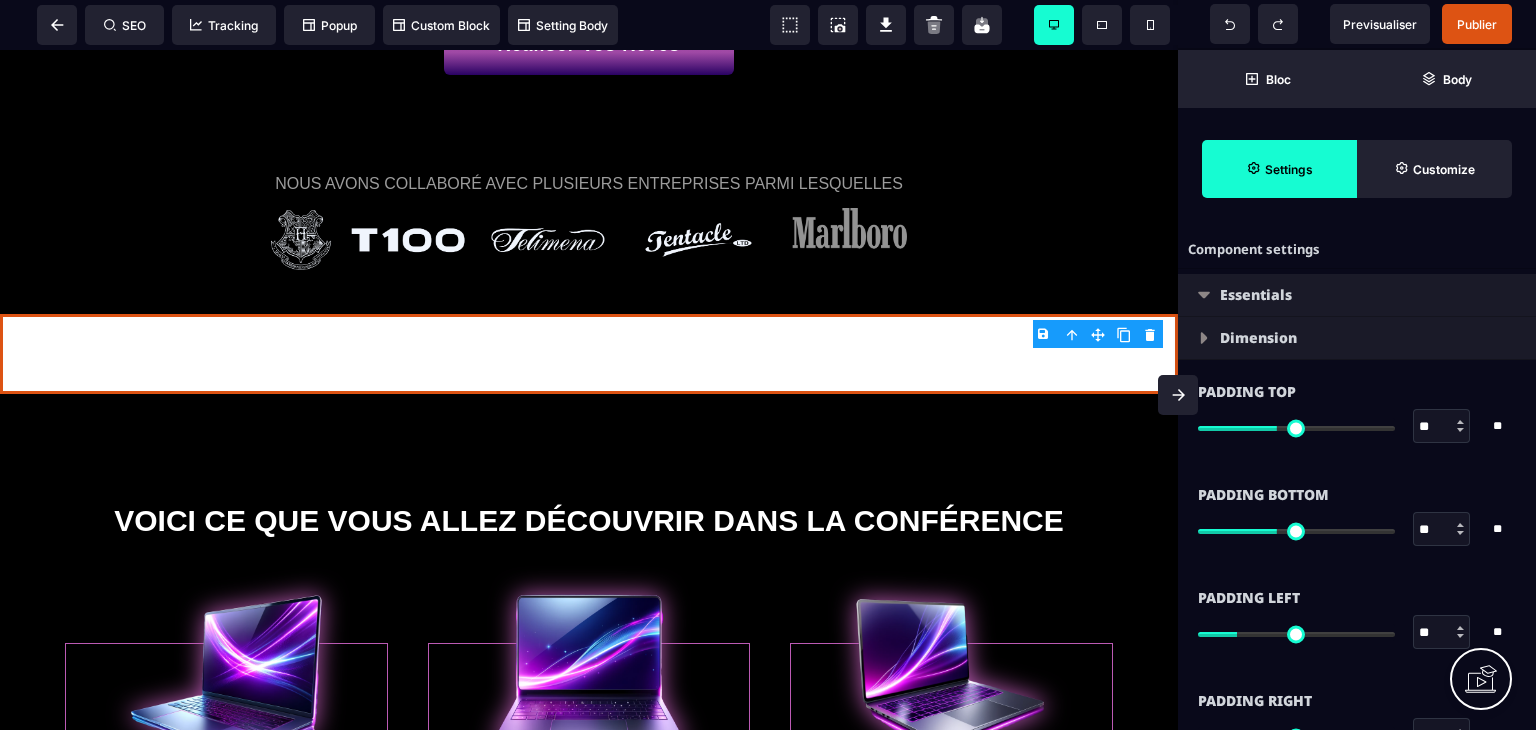 click at bounding box center (1204, 295) 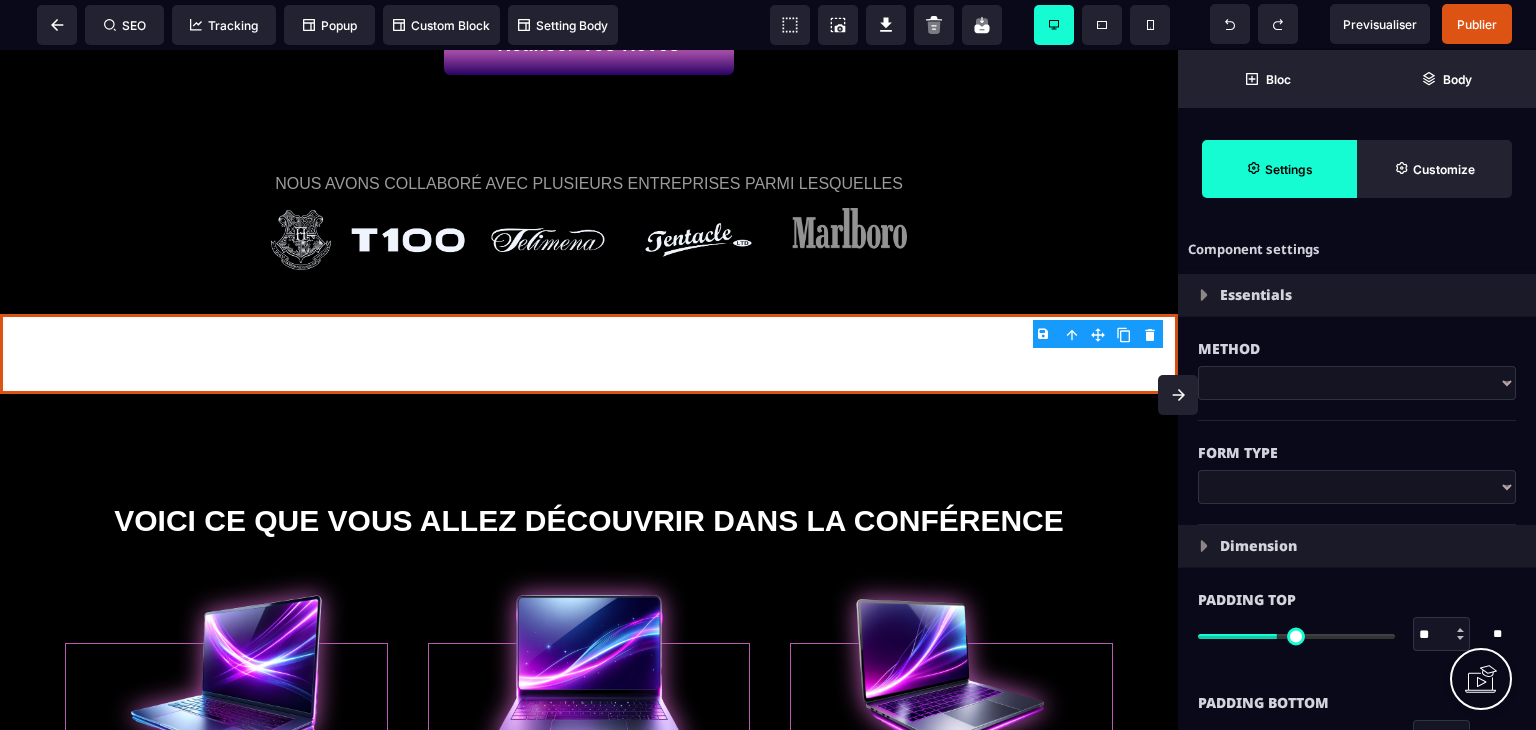 click at bounding box center (1204, 295) 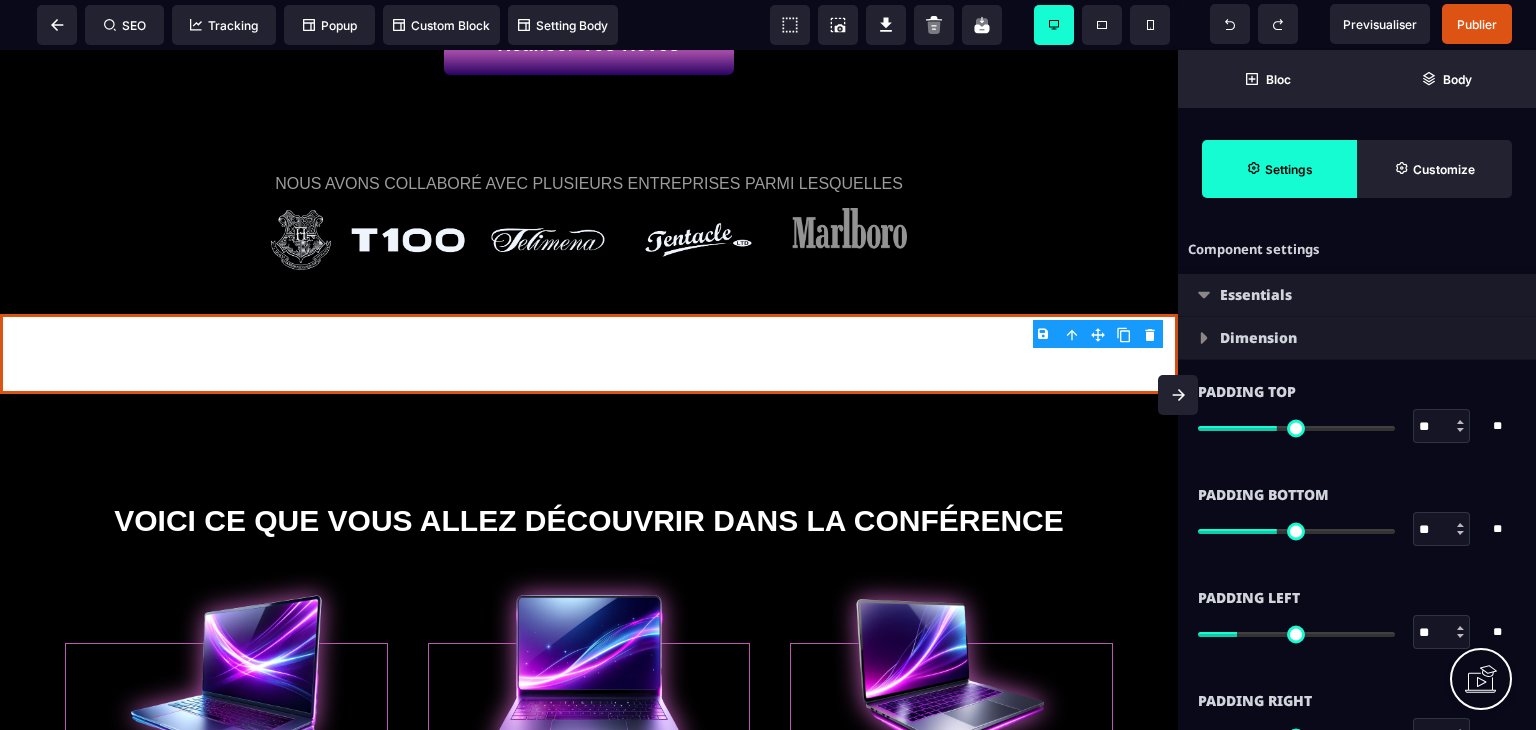click at bounding box center [1204, 295] 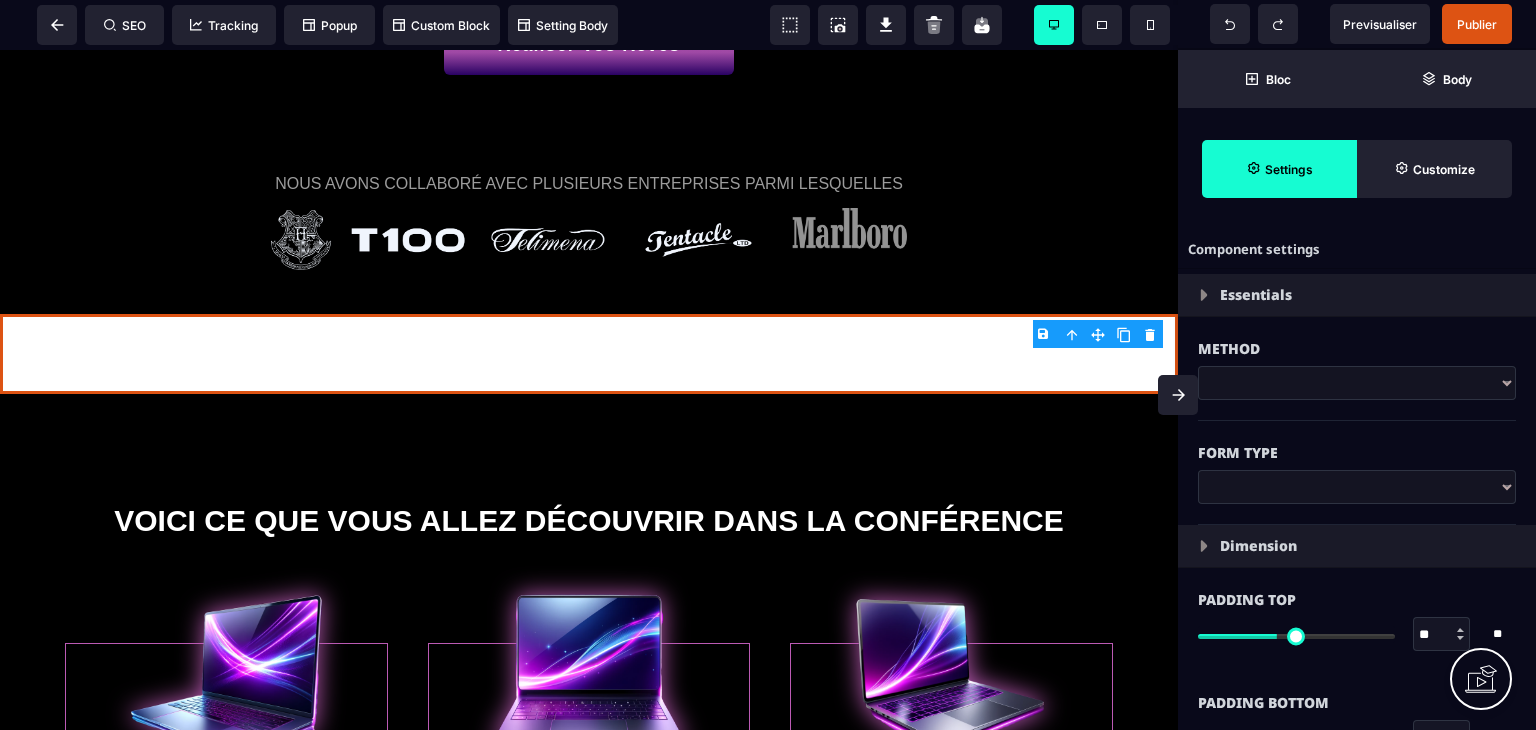 click on "****" at bounding box center (1357, 383) 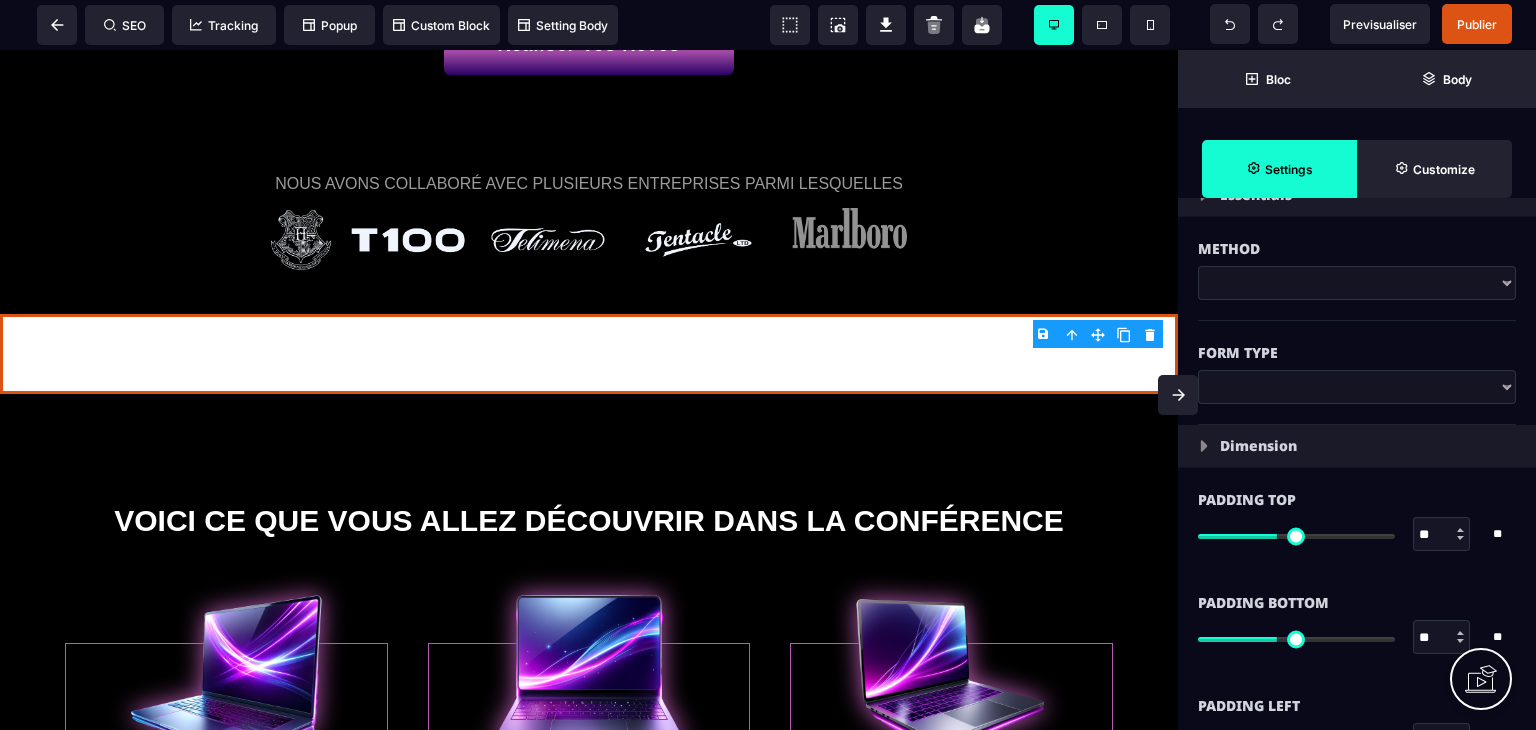 click on "****" at bounding box center (1357, 283) 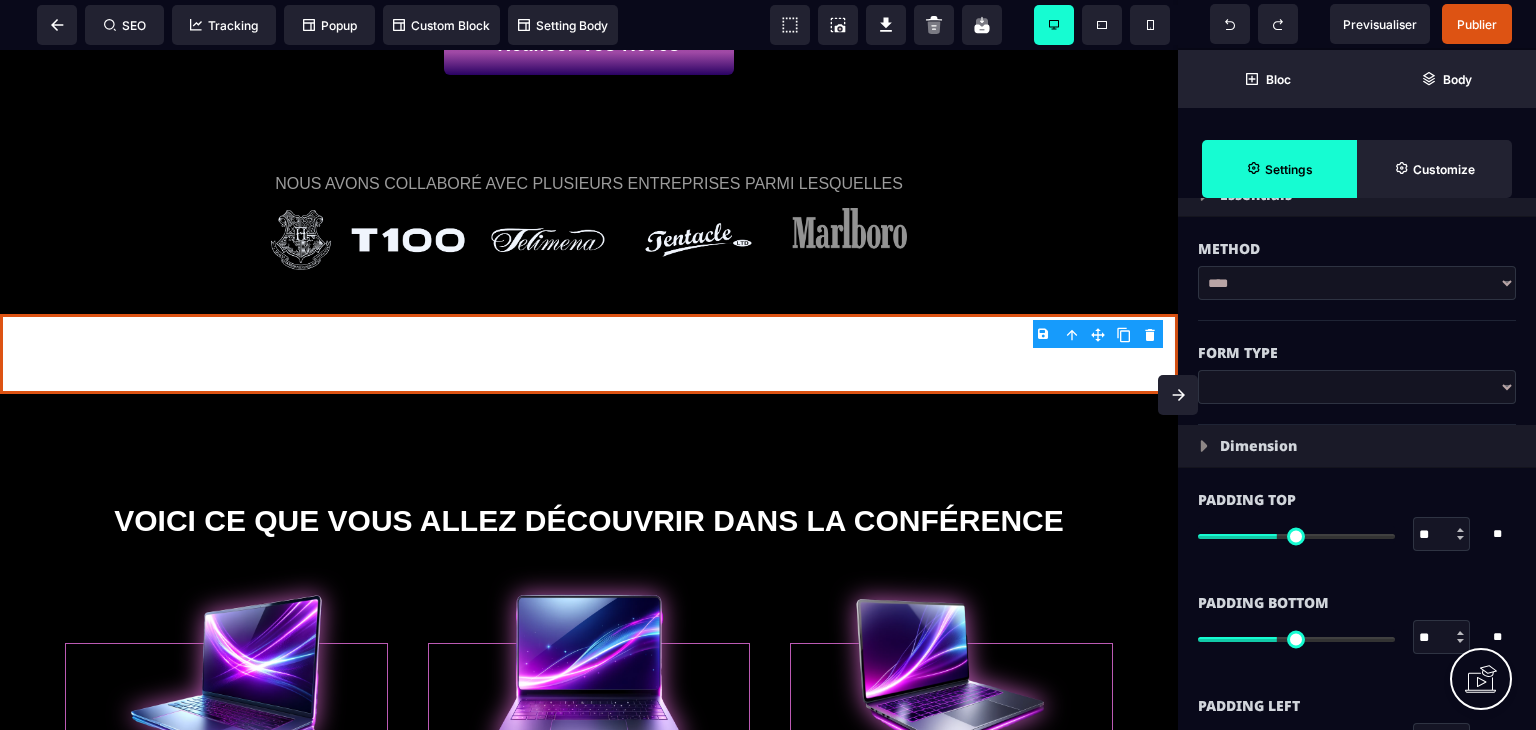 click on "****" at bounding box center (1357, 283) 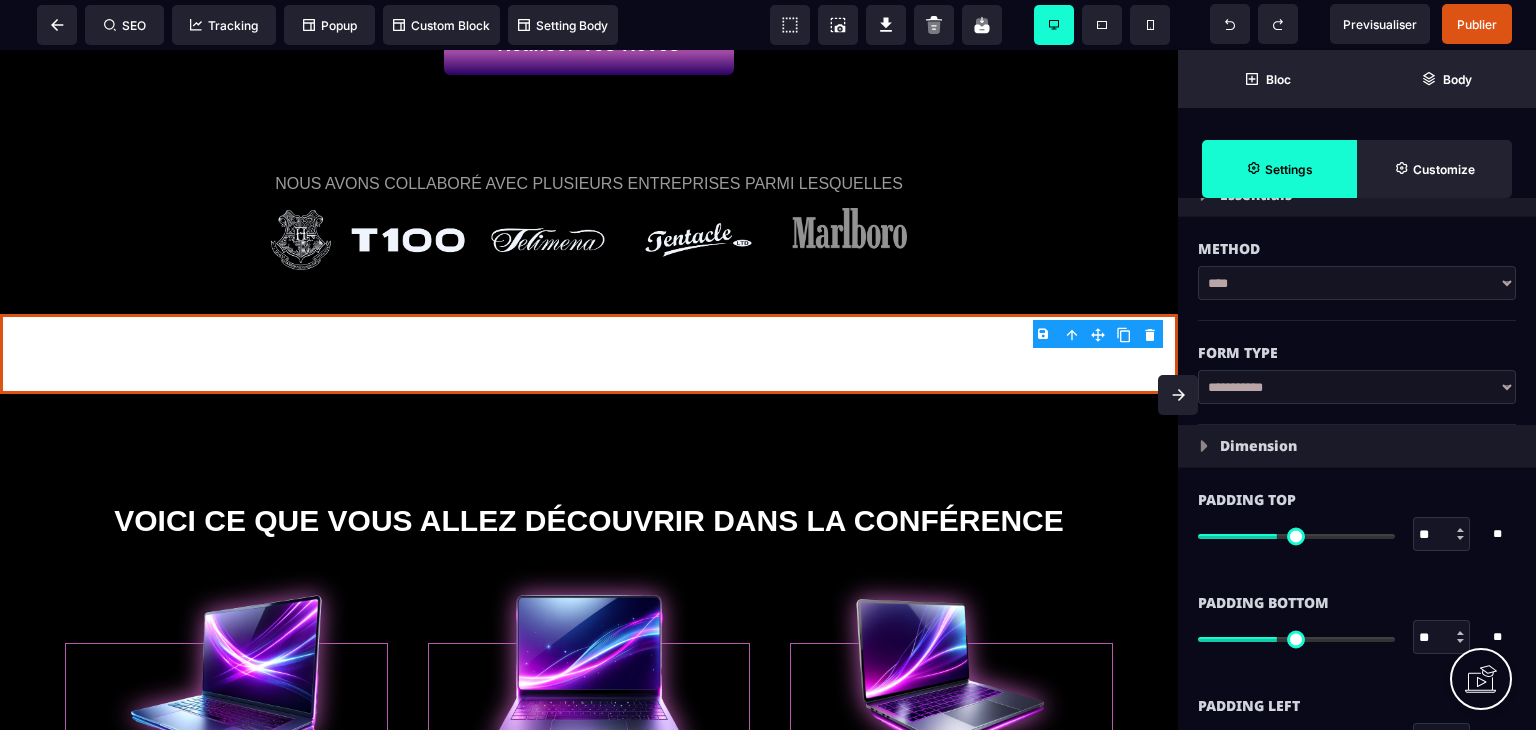 click on "**********" at bounding box center (1357, 387) 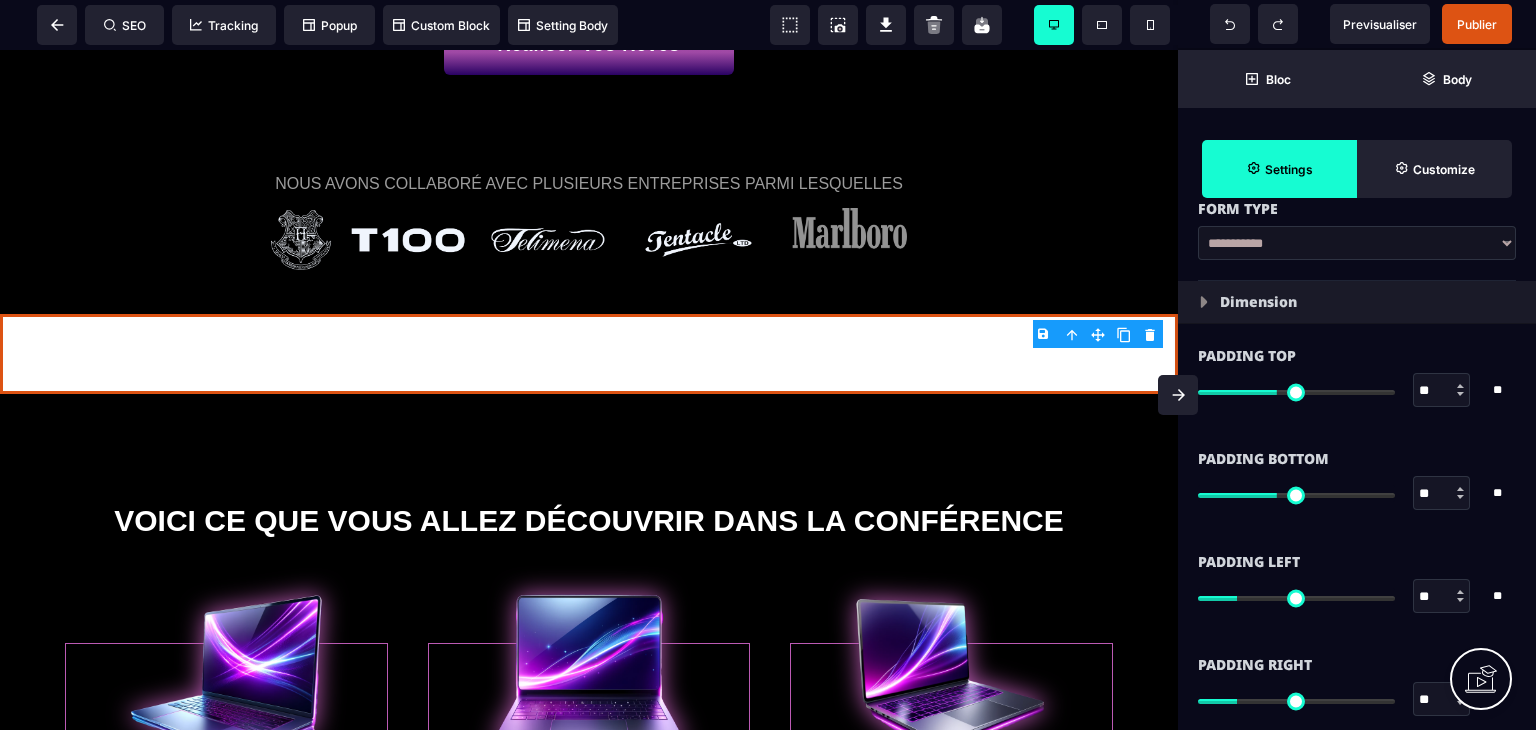 scroll, scrollTop: 269, scrollLeft: 0, axis: vertical 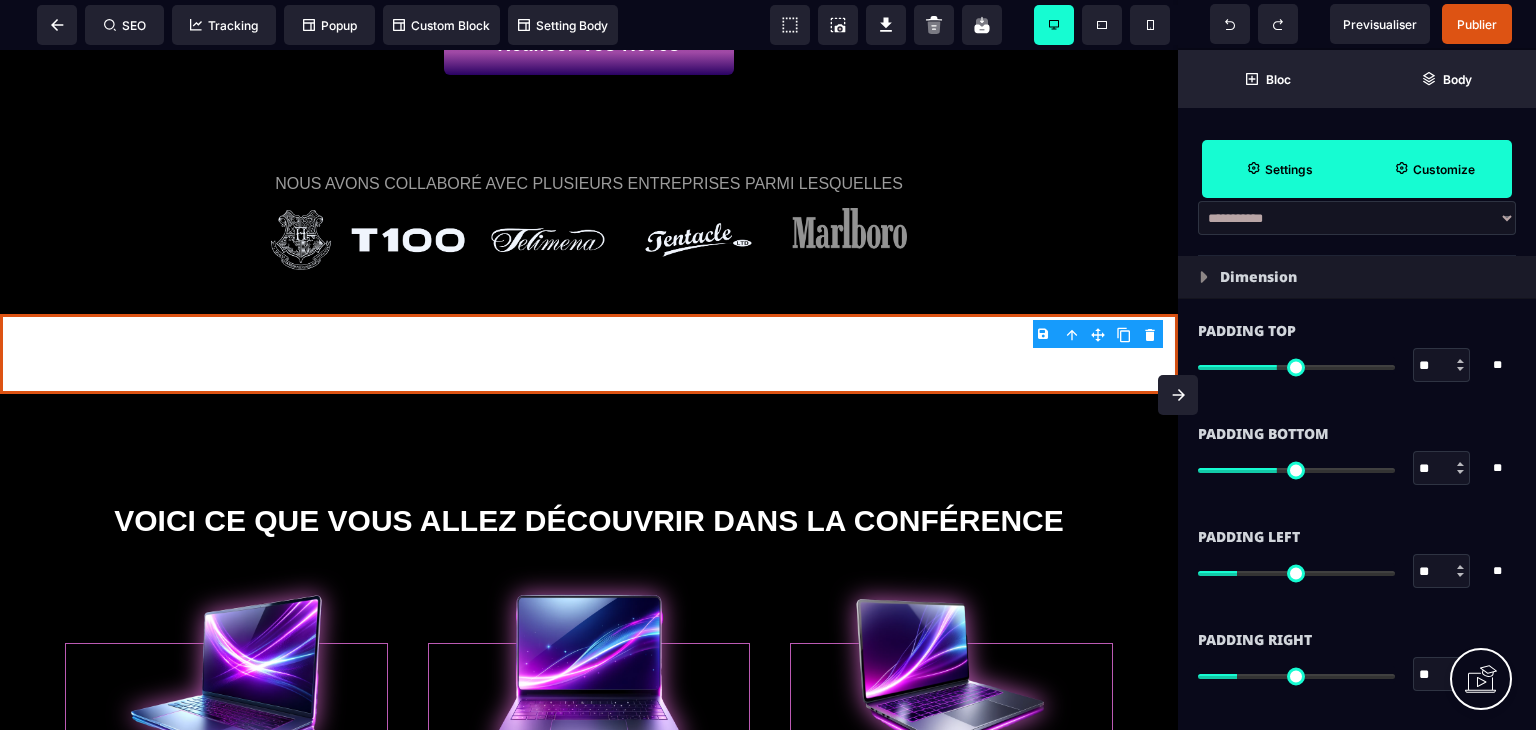 click on "Customize" at bounding box center (1434, 169) 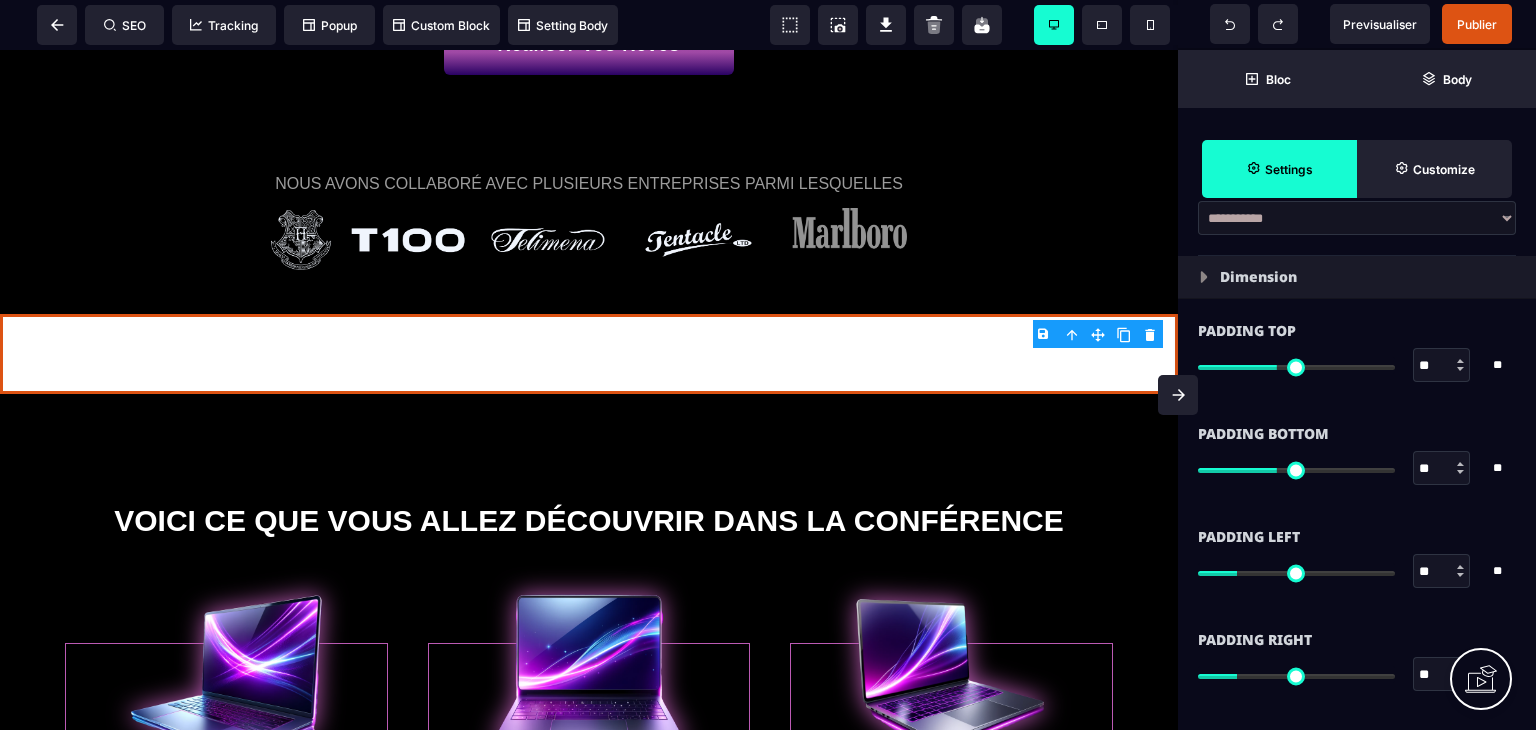 scroll, scrollTop: 146, scrollLeft: 0, axis: vertical 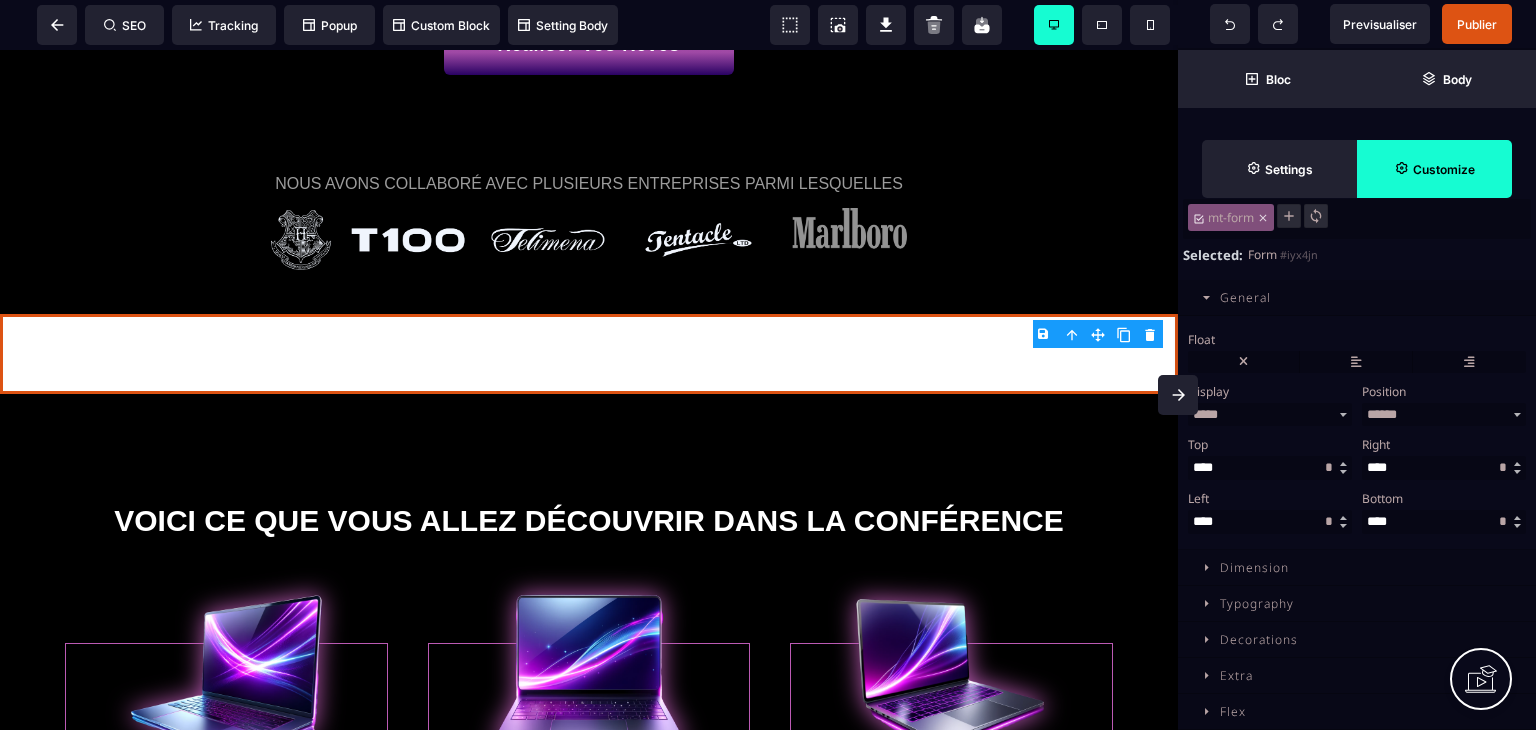 click 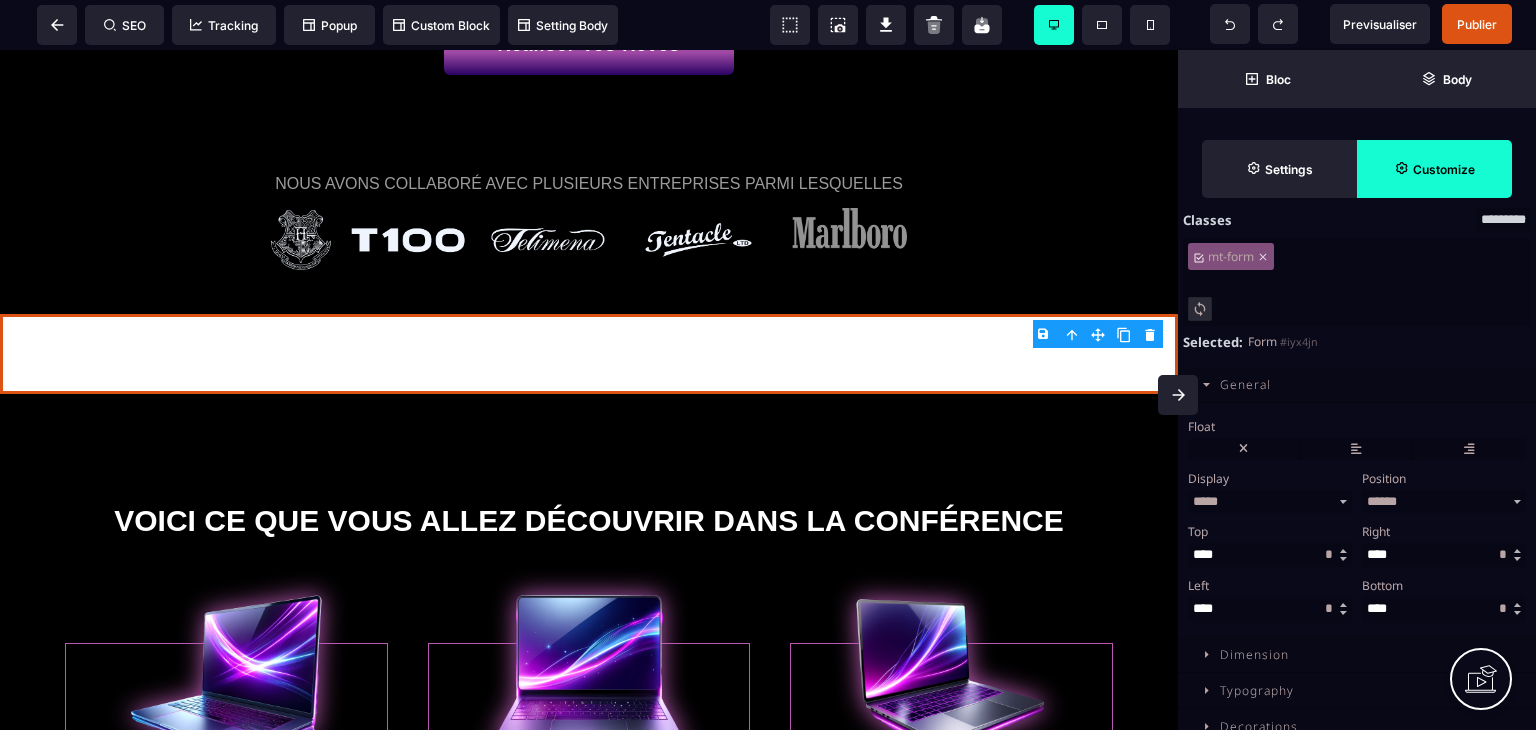 scroll, scrollTop: 0, scrollLeft: 0, axis: both 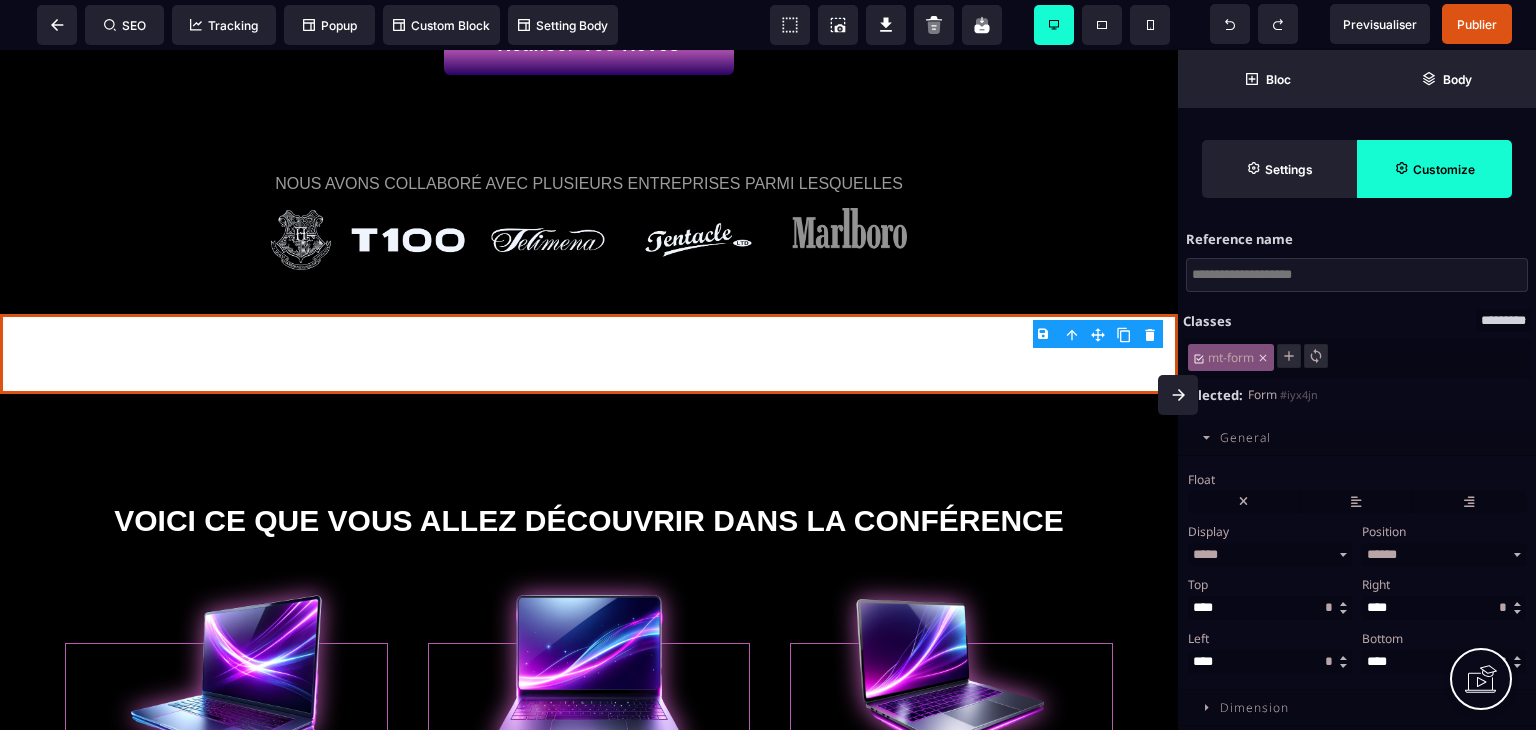 click at bounding box center (1357, 275) 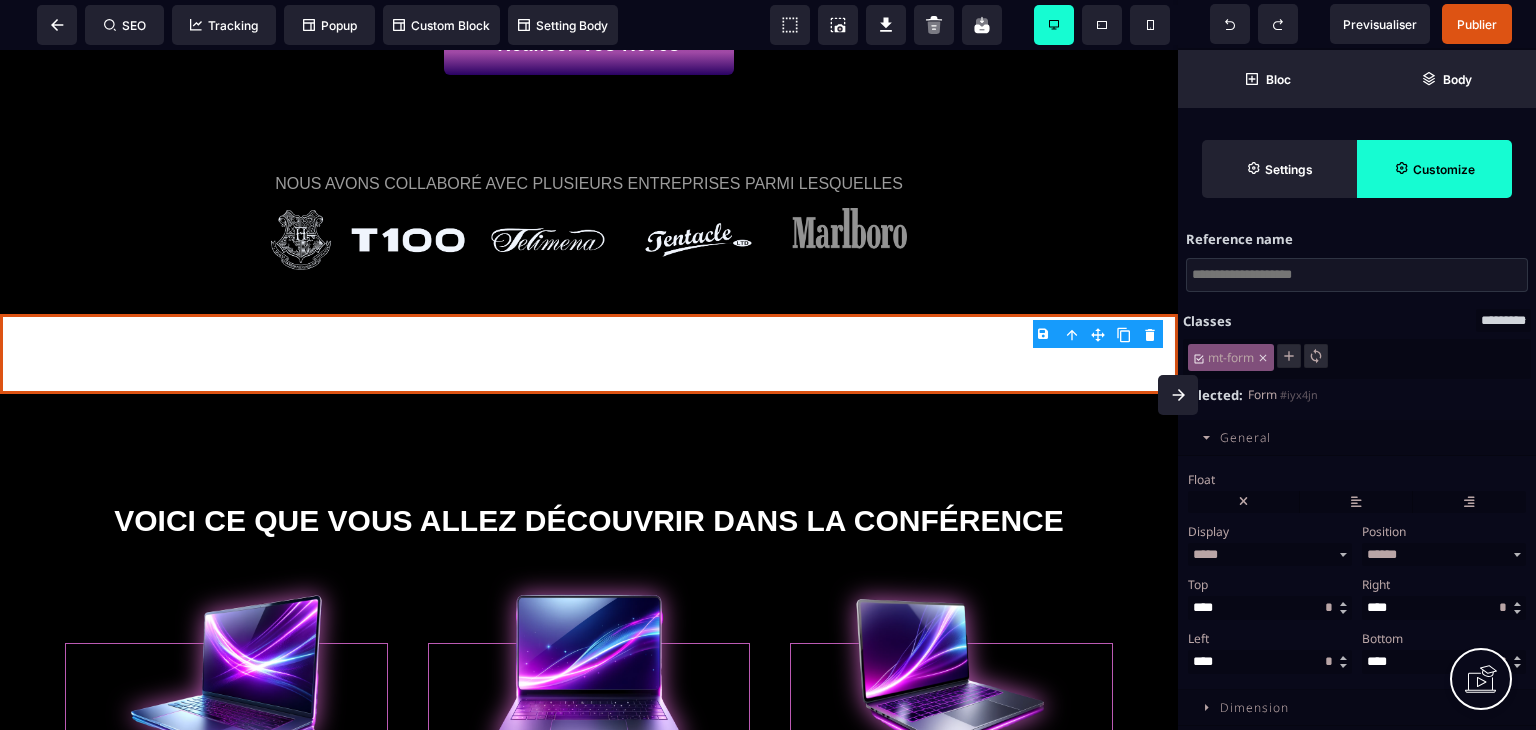 click on "********* ***** ***** ********" at bounding box center [1503, 320] 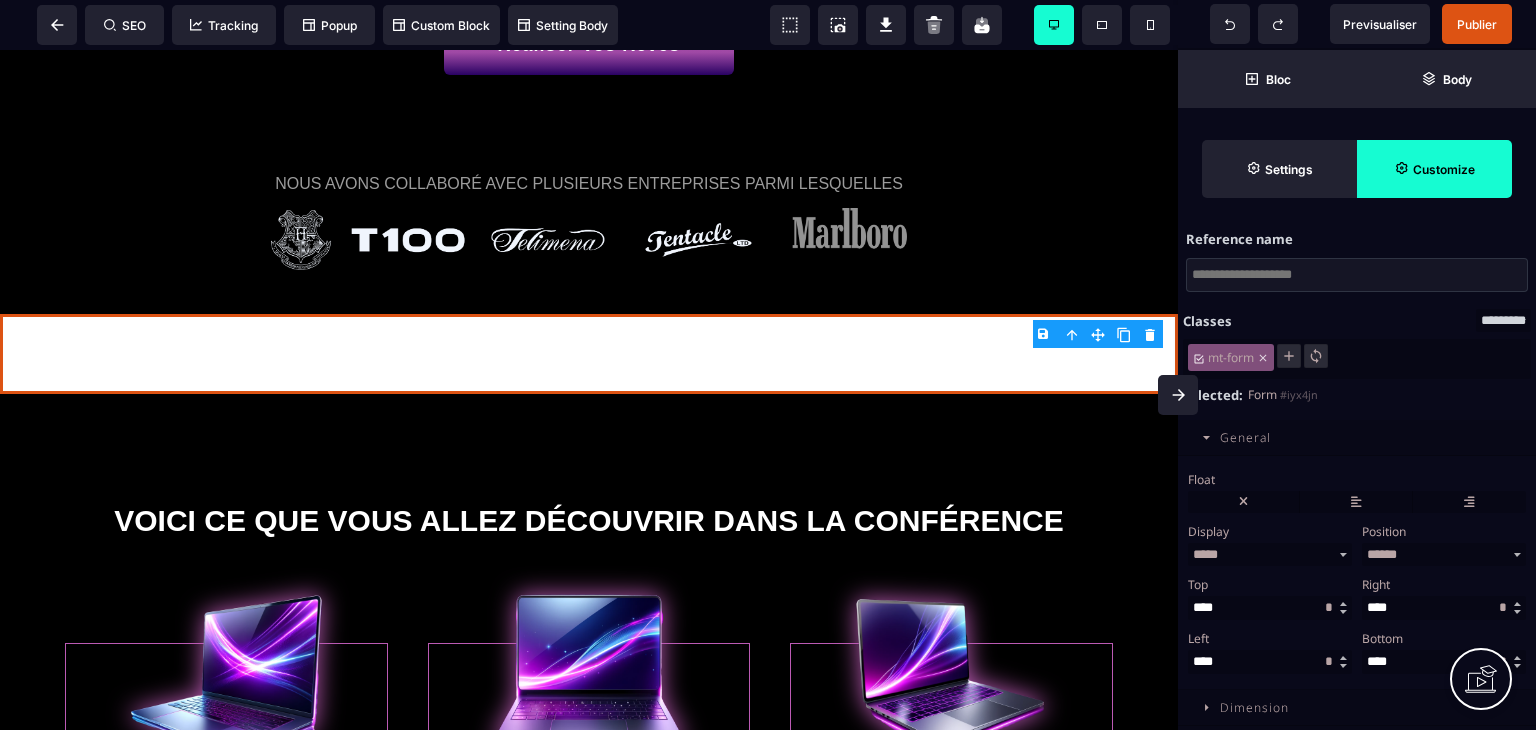 select on "******" 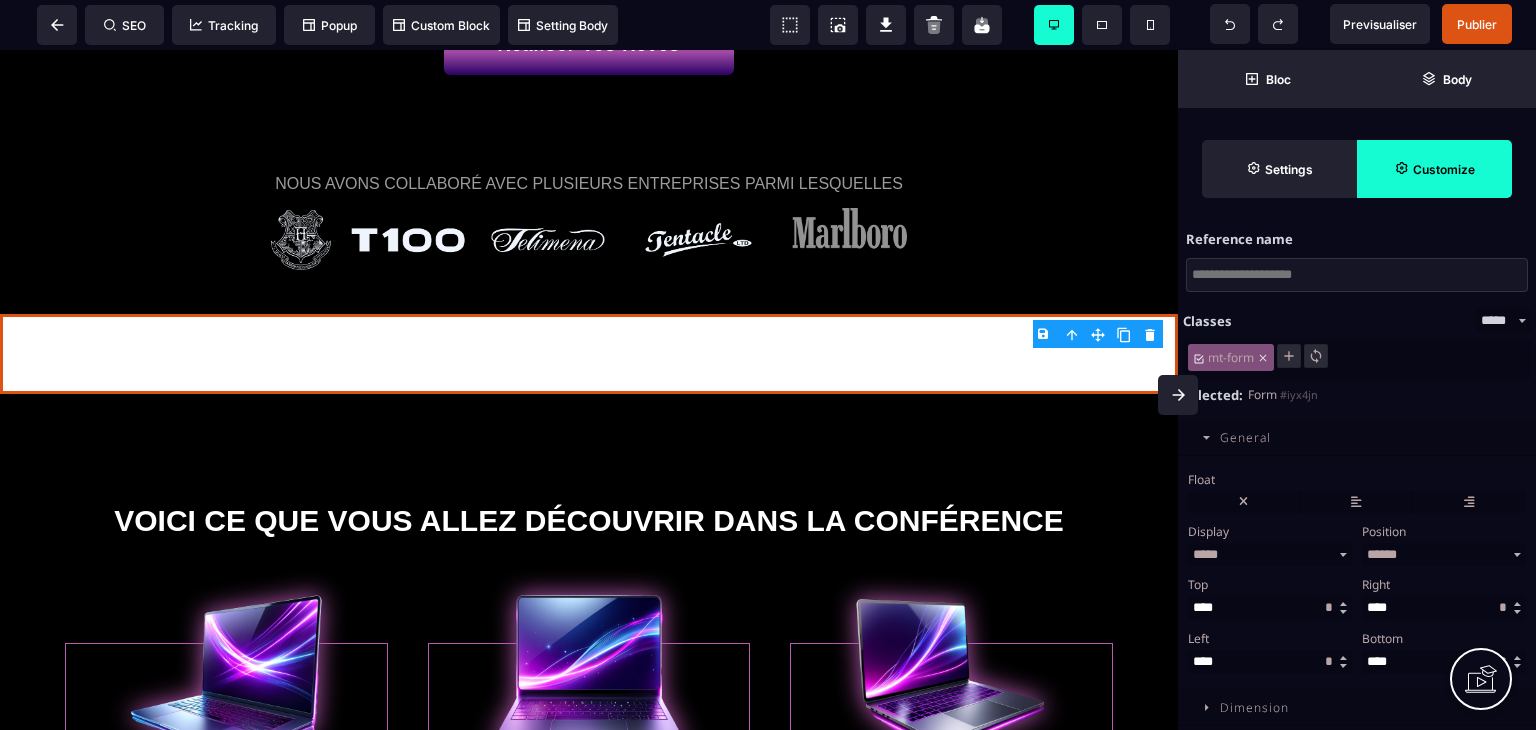 click on "********* ***** ***** ********" at bounding box center [1503, 320] 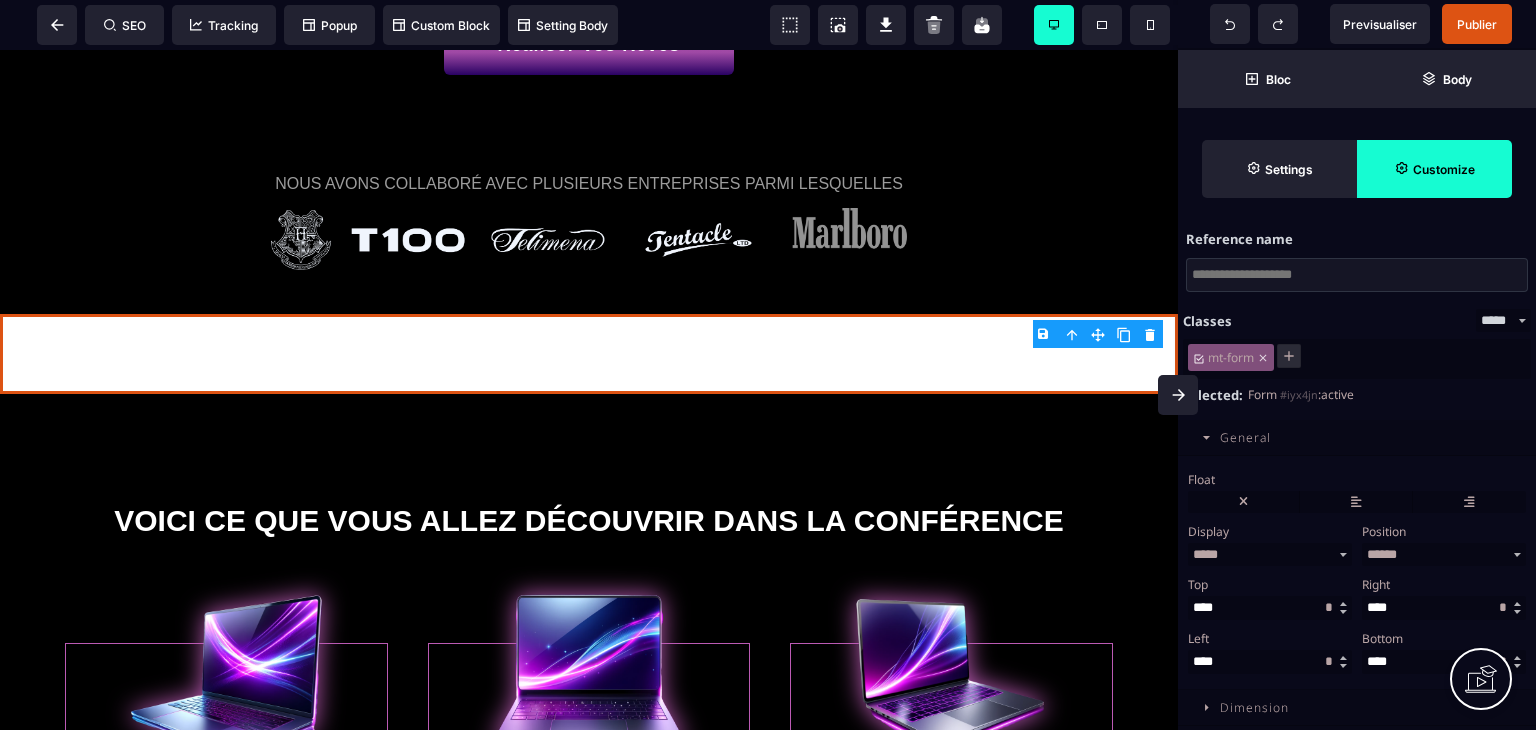 scroll, scrollTop: 146, scrollLeft: 0, axis: vertical 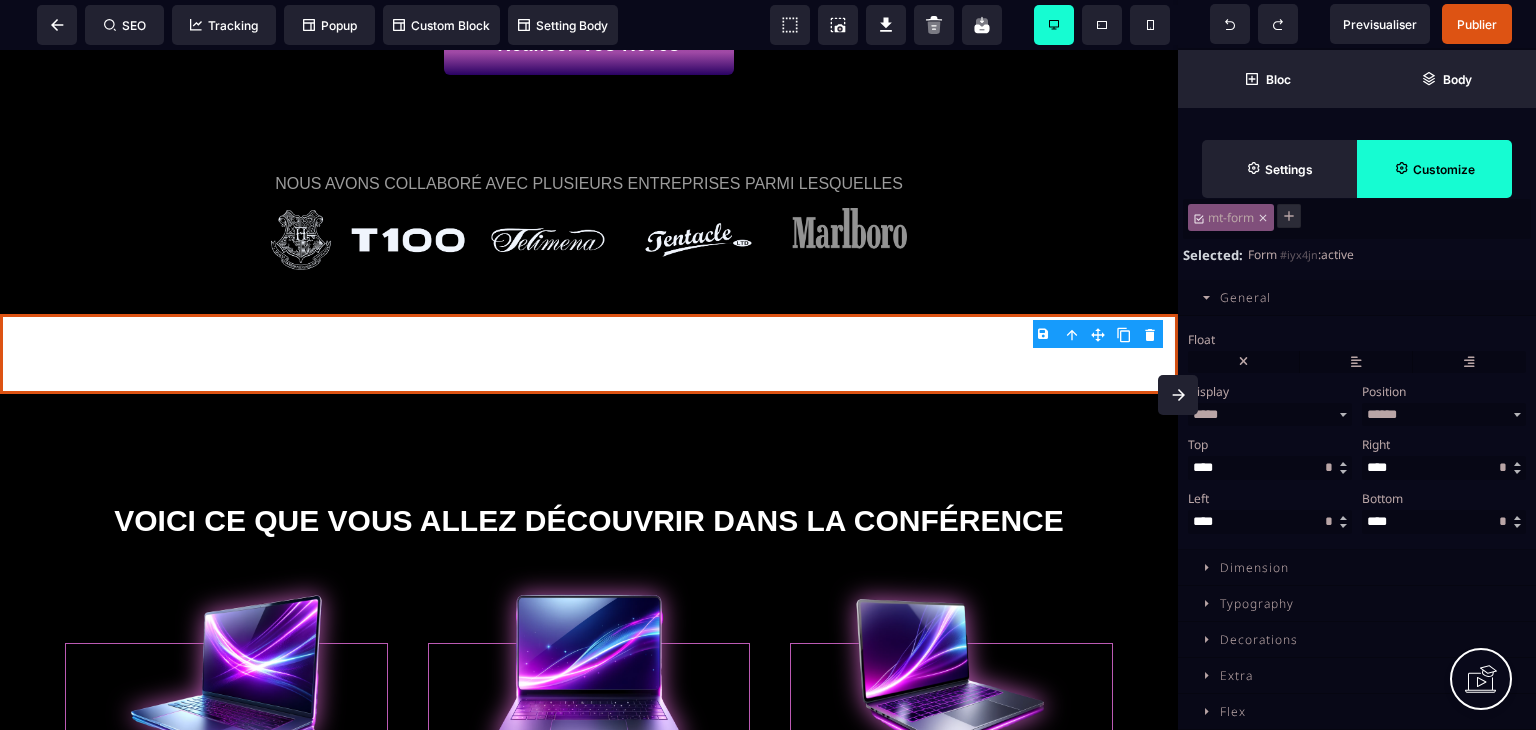 click on "Flex" at bounding box center [1357, 712] 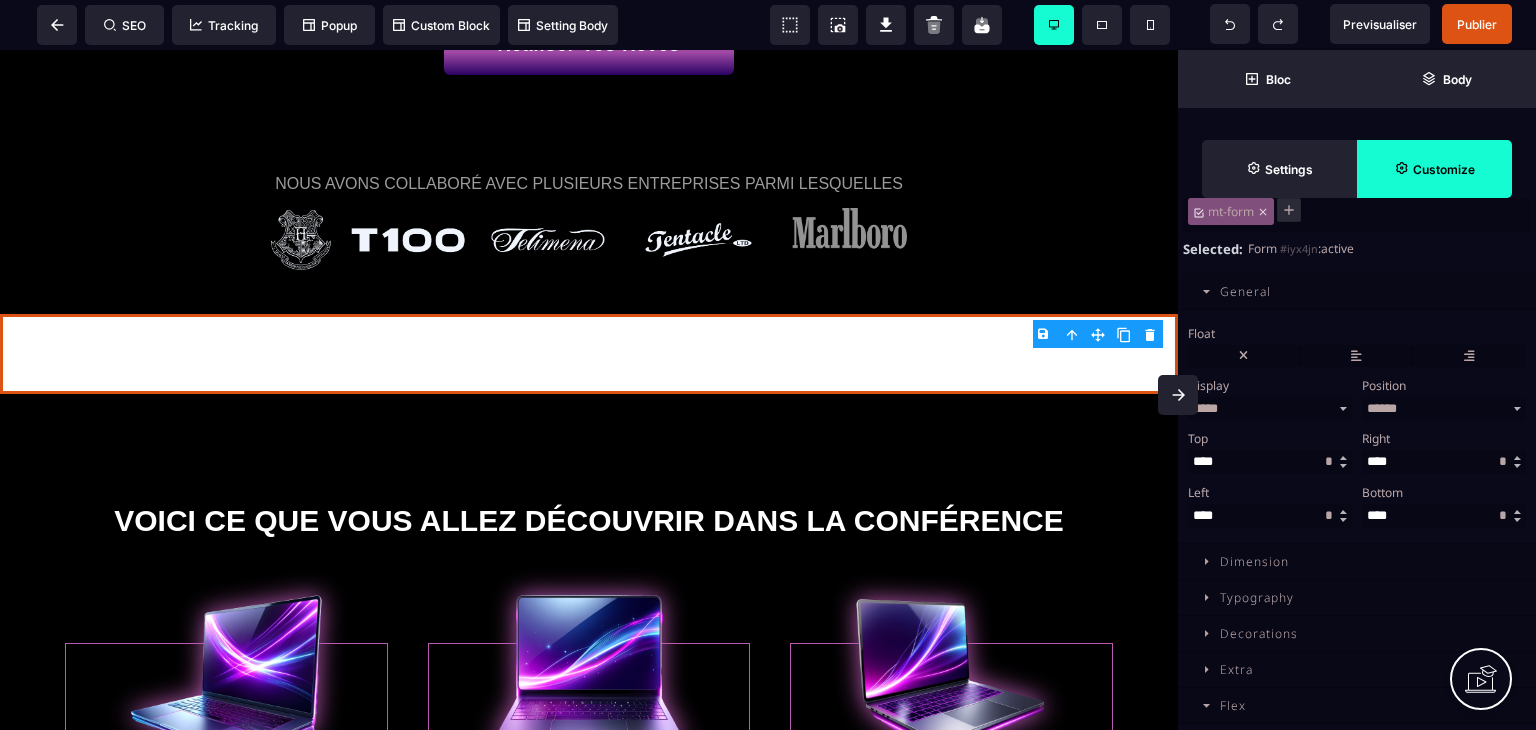 scroll, scrollTop: 800, scrollLeft: 0, axis: vertical 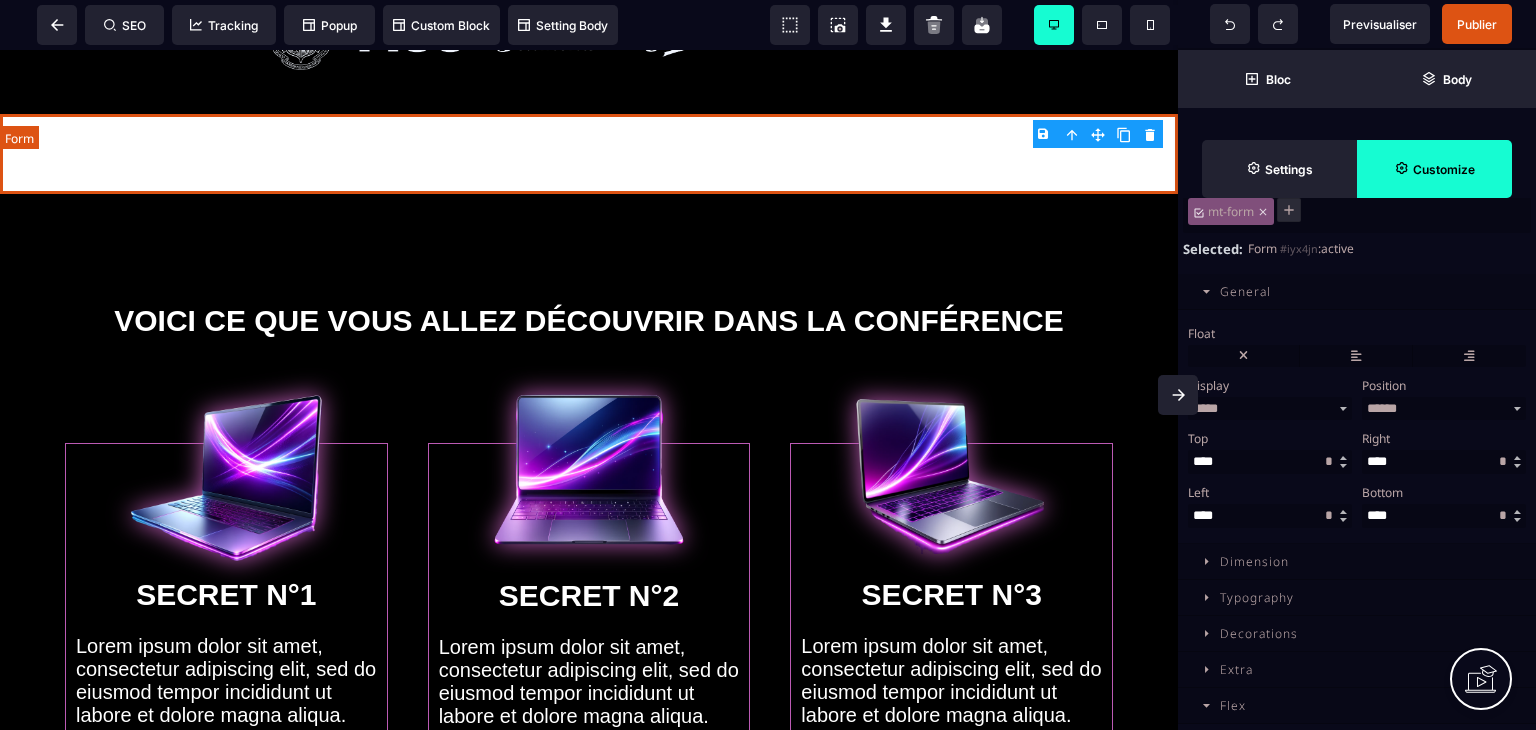 click at bounding box center [589, 154] 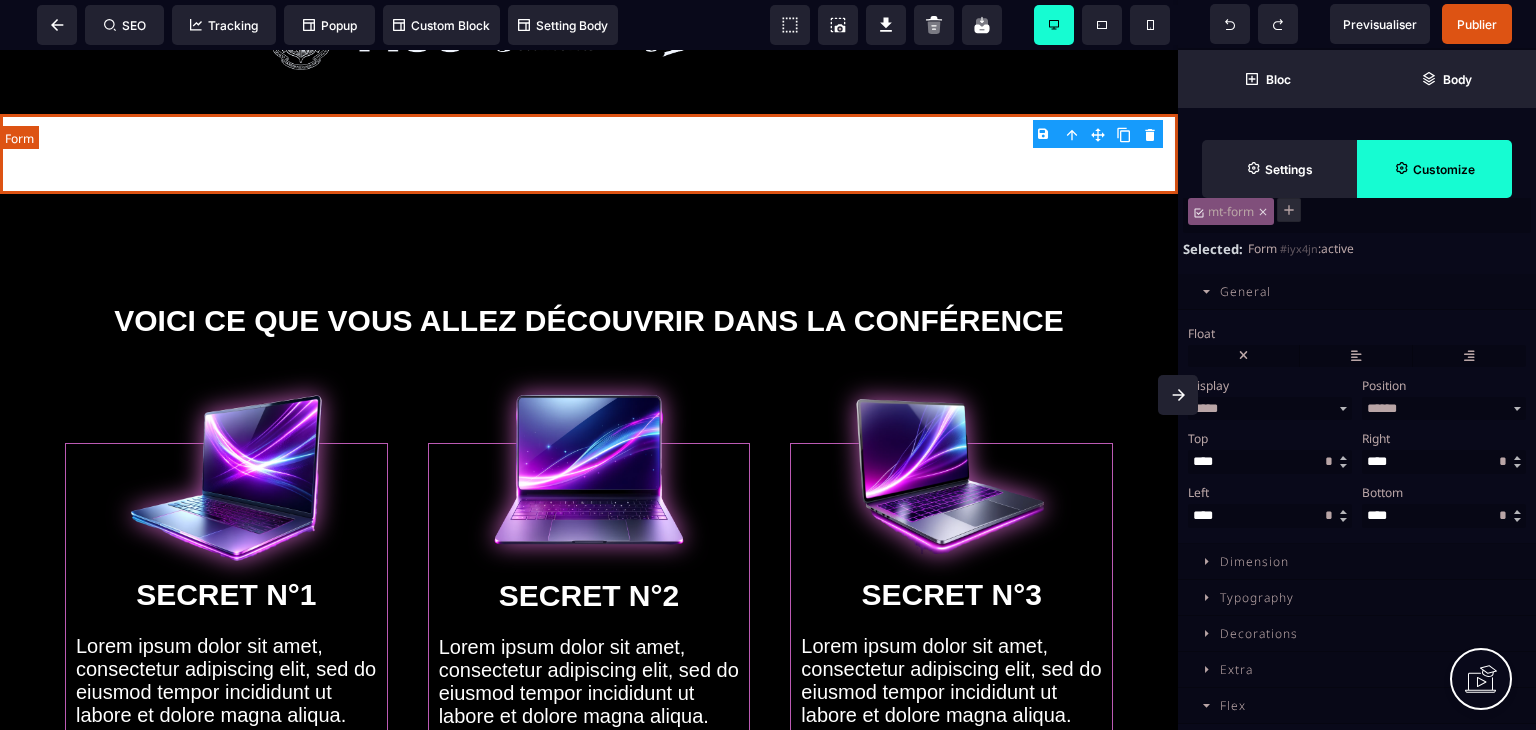 scroll, scrollTop: 84, scrollLeft: 0, axis: vertical 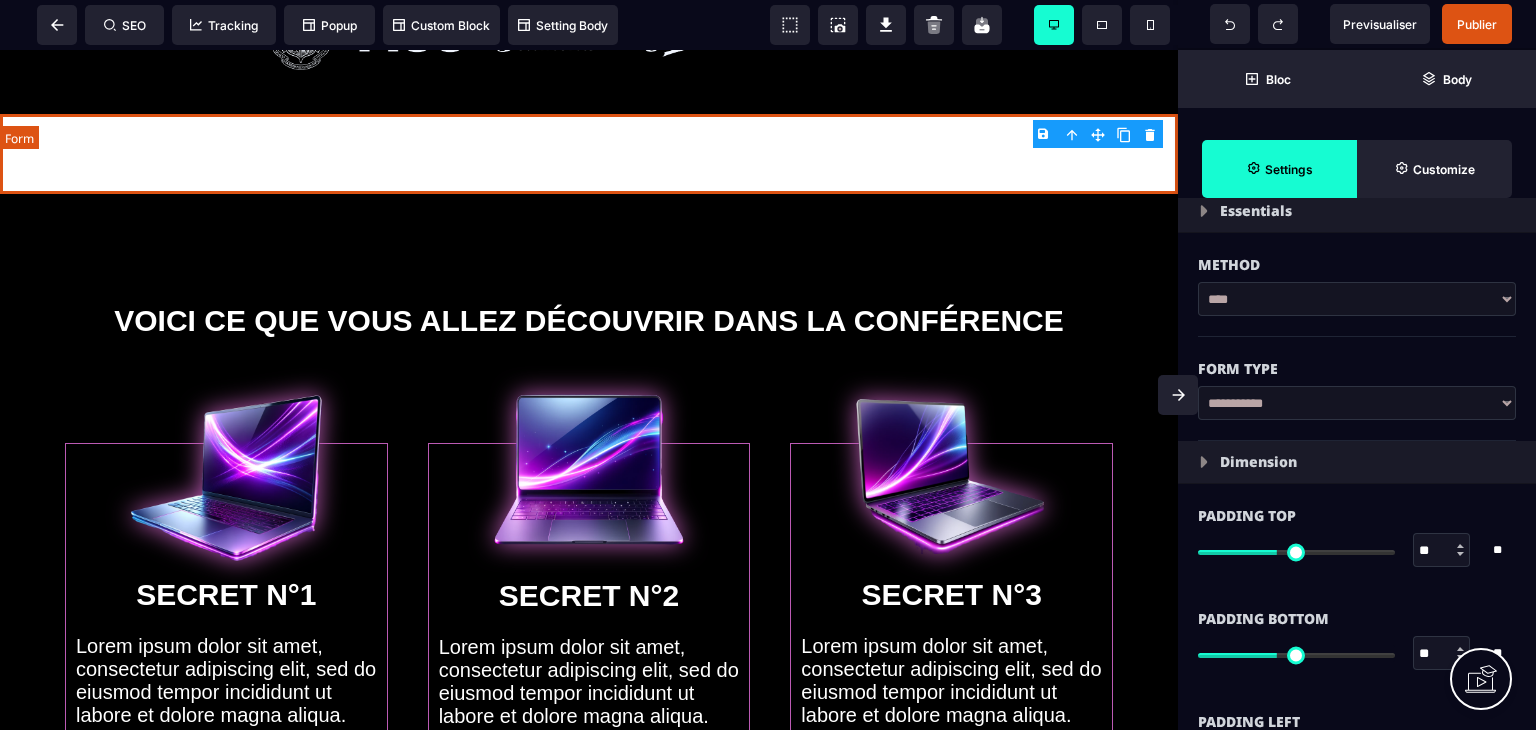 click at bounding box center (589, 154) 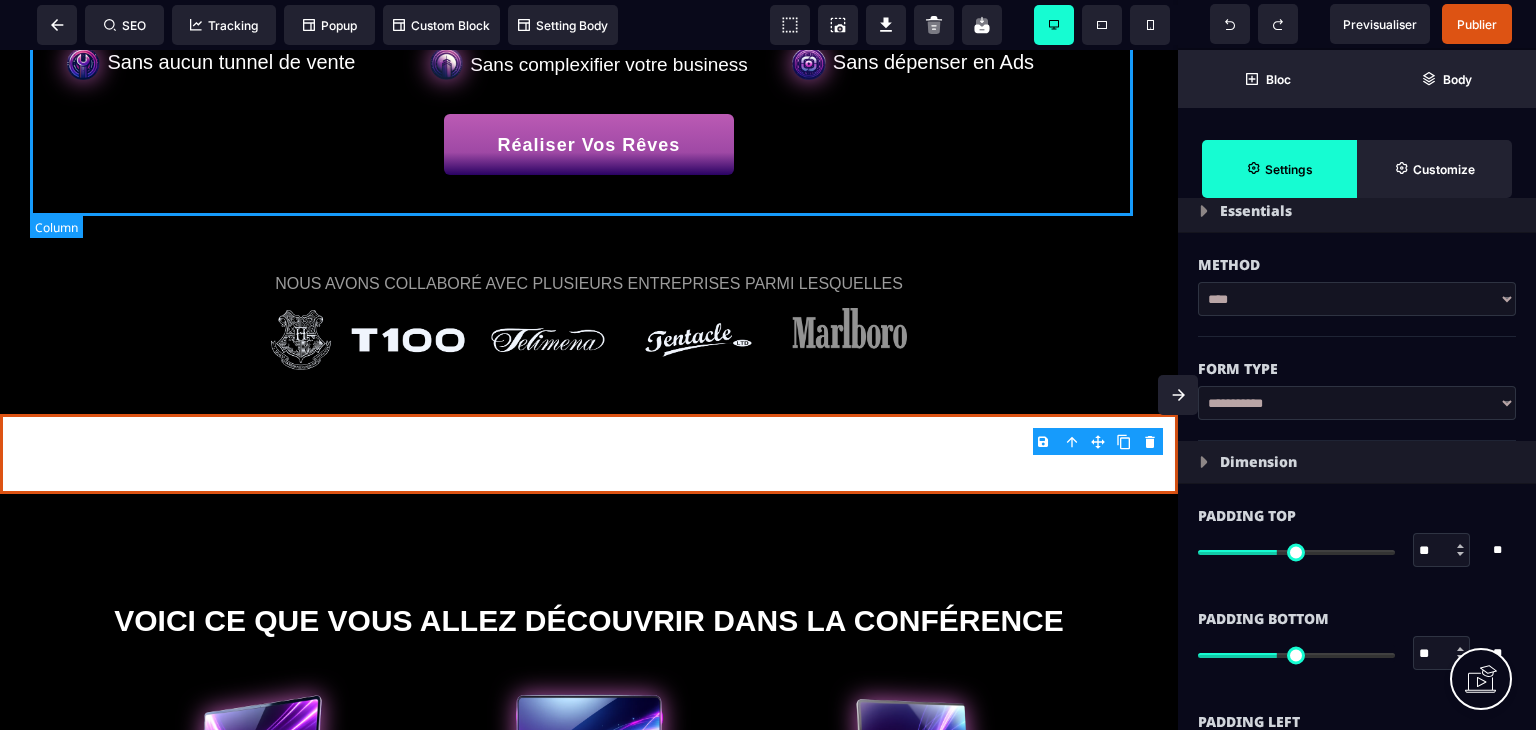 scroll, scrollTop: 600, scrollLeft: 0, axis: vertical 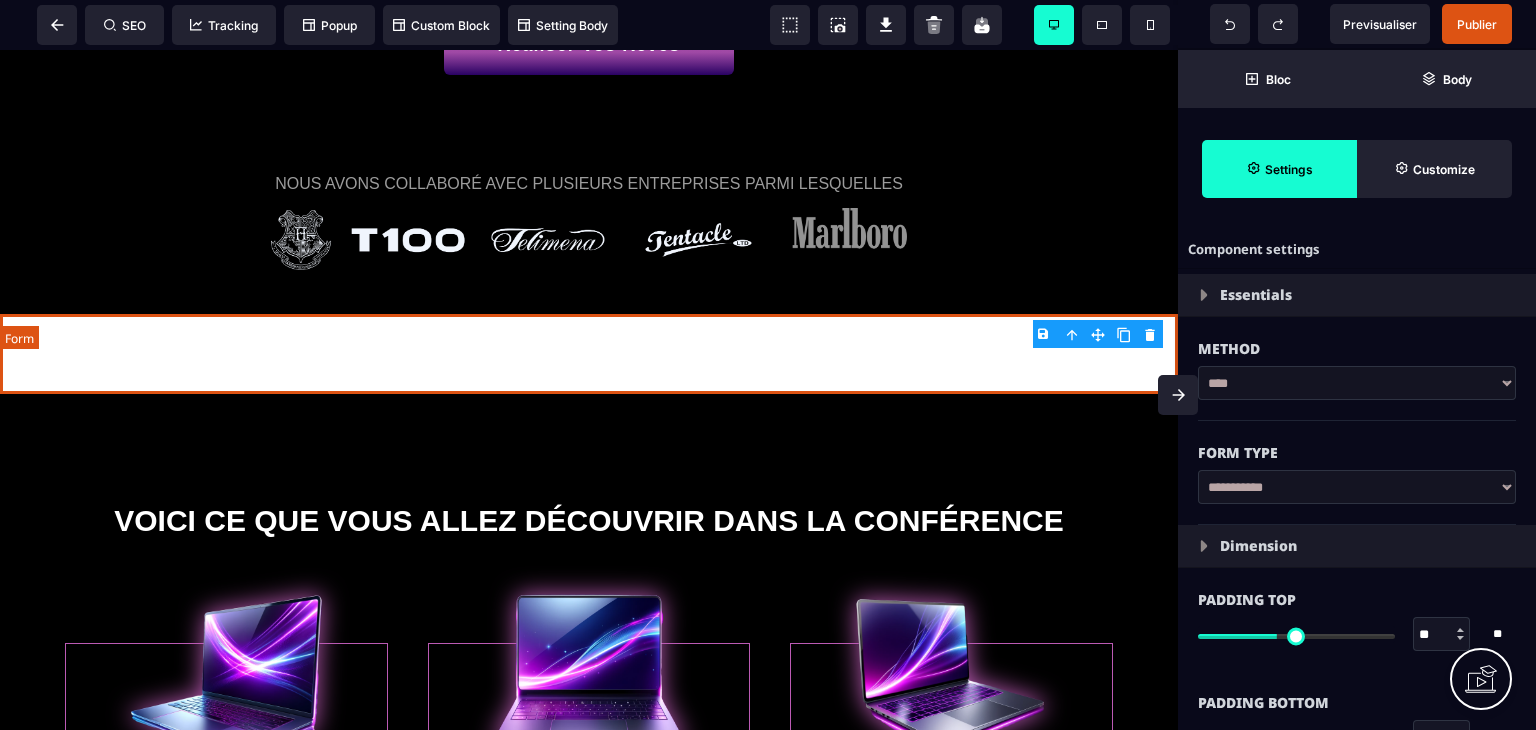 click at bounding box center [589, 354] 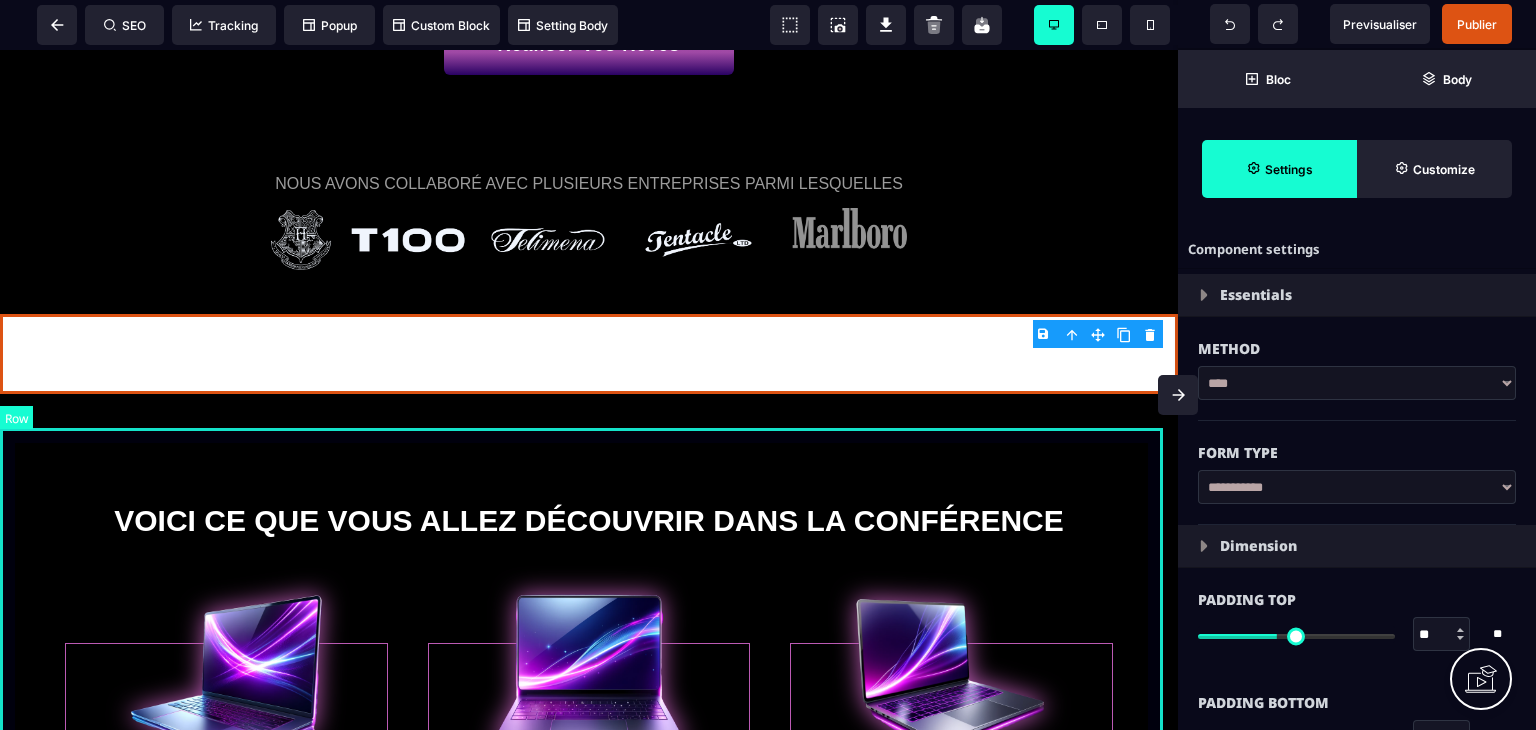 click on "VOICI CE QUE VOUS ALLEZ DÉCOUVRIR DANS LA CONFÉRENCE SECRET N°1 Lorem ipsum dolor sit amet, consectetur adipiscing elit, sed do eiusmod tempor incididunt ut labore et dolore magna aliqua. SECRET N°2 Lorem ipsum dolor sit amet, consectetur adipiscing elit, sed do eiusmod tempor incididunt ut labore et dolore magna aliqua. SECRET N°3 Lorem ipsum dolor sit amet, consectetur adipiscing elit, sed do eiusmod tempor incididunt ut labore et dolore magna aliqua. Réaliser Vos Rêves PRÉSENTÉ PAR Nom du Coach Lorem ipsum dolor sit amet, consectetur adipiscing elit, sed do eiusmod tempor incididunt ut labore et dolore magna aliqua. Ut enim ad minim veniam, quis nostrud exercitation ullamco laboris nisi ut aliquip ex ea commodo consequat.
Duis aute irure dolor in reprehenderit in voluptate velit esse cillum dolore eu fugiat nulla pariatur. Excepteur sint occaecat cupidatat non proident, sunt in culpa qui officia deserunt mollit anim id est laborum. Réaliser Vos Rêves commerce de GOOGLE Inc." at bounding box center [589, 1645] 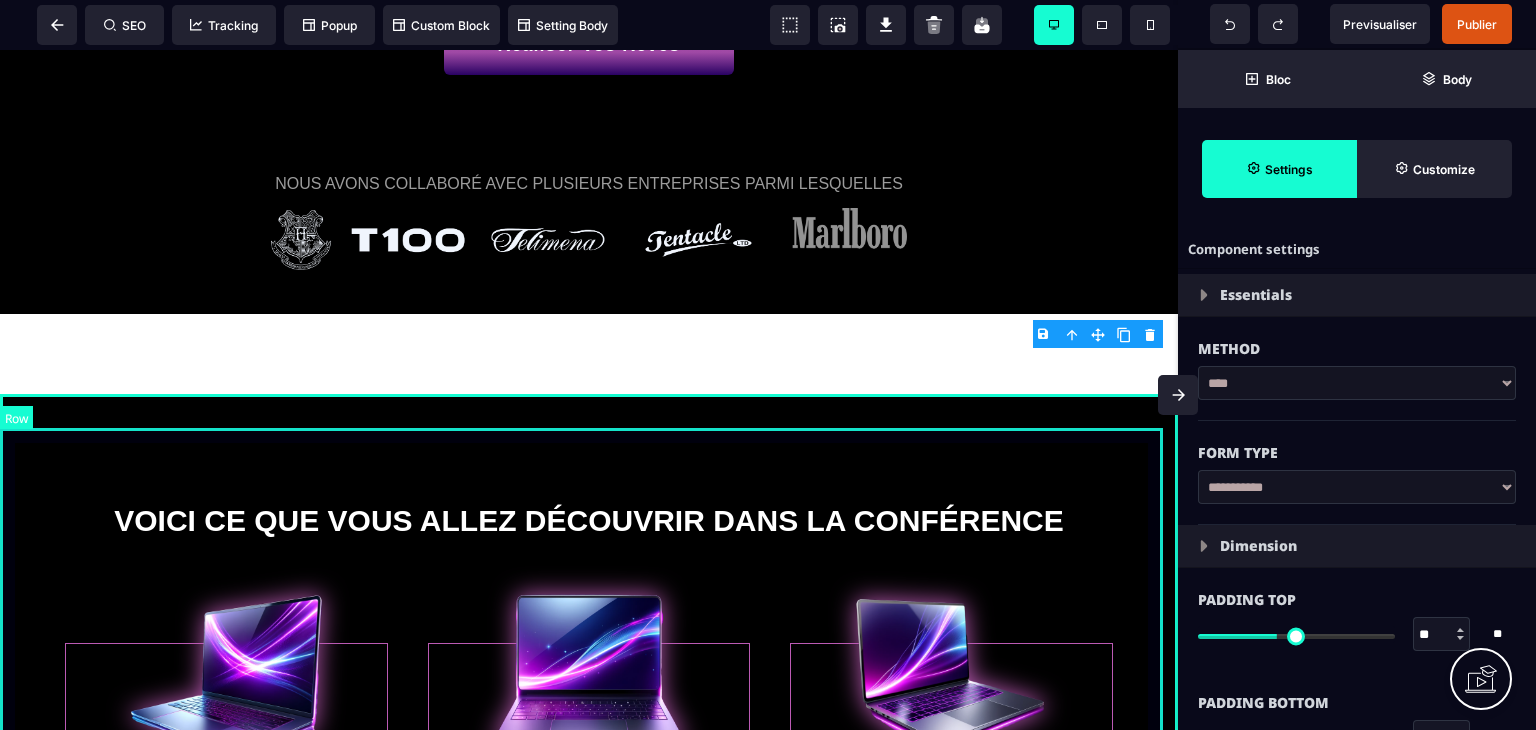 select on "*" 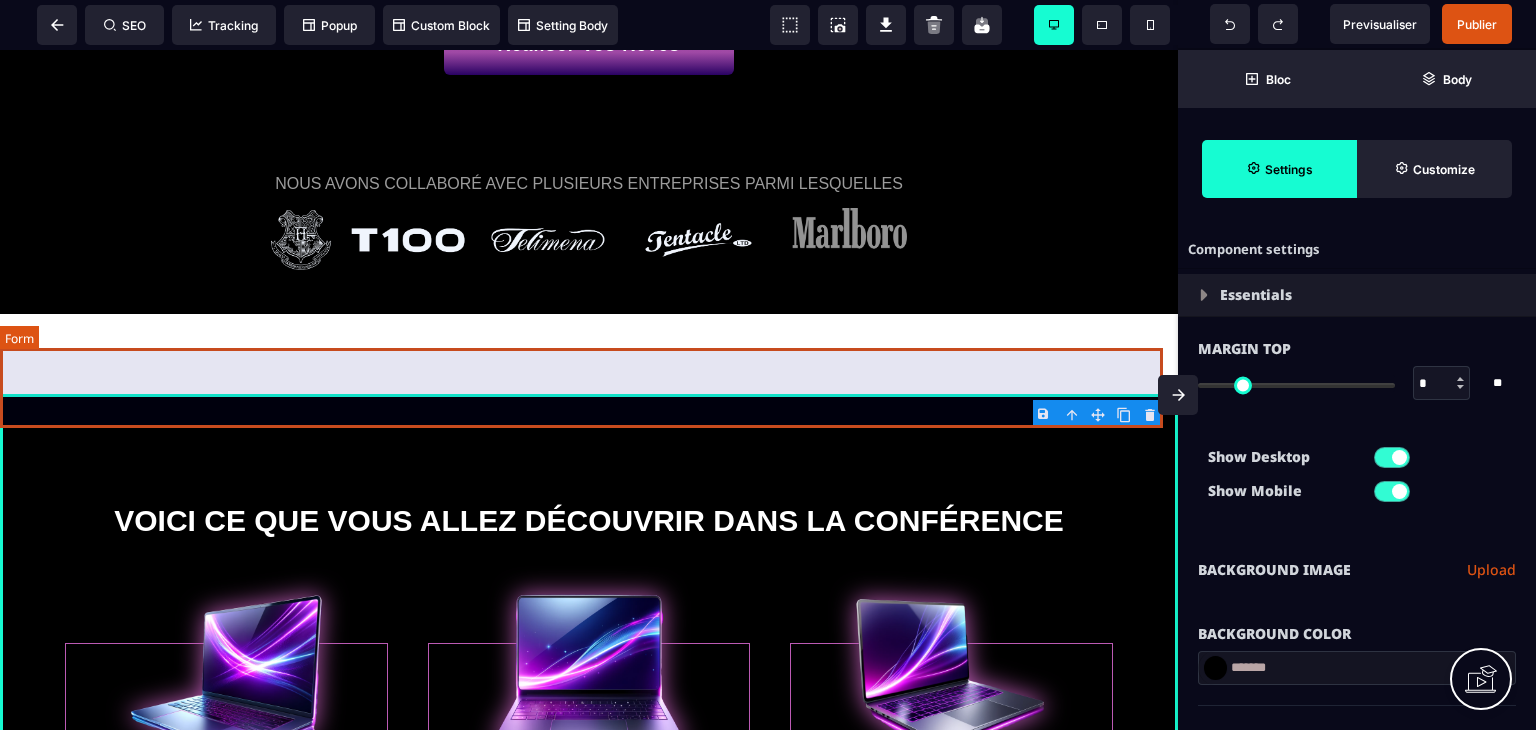 type on "*" 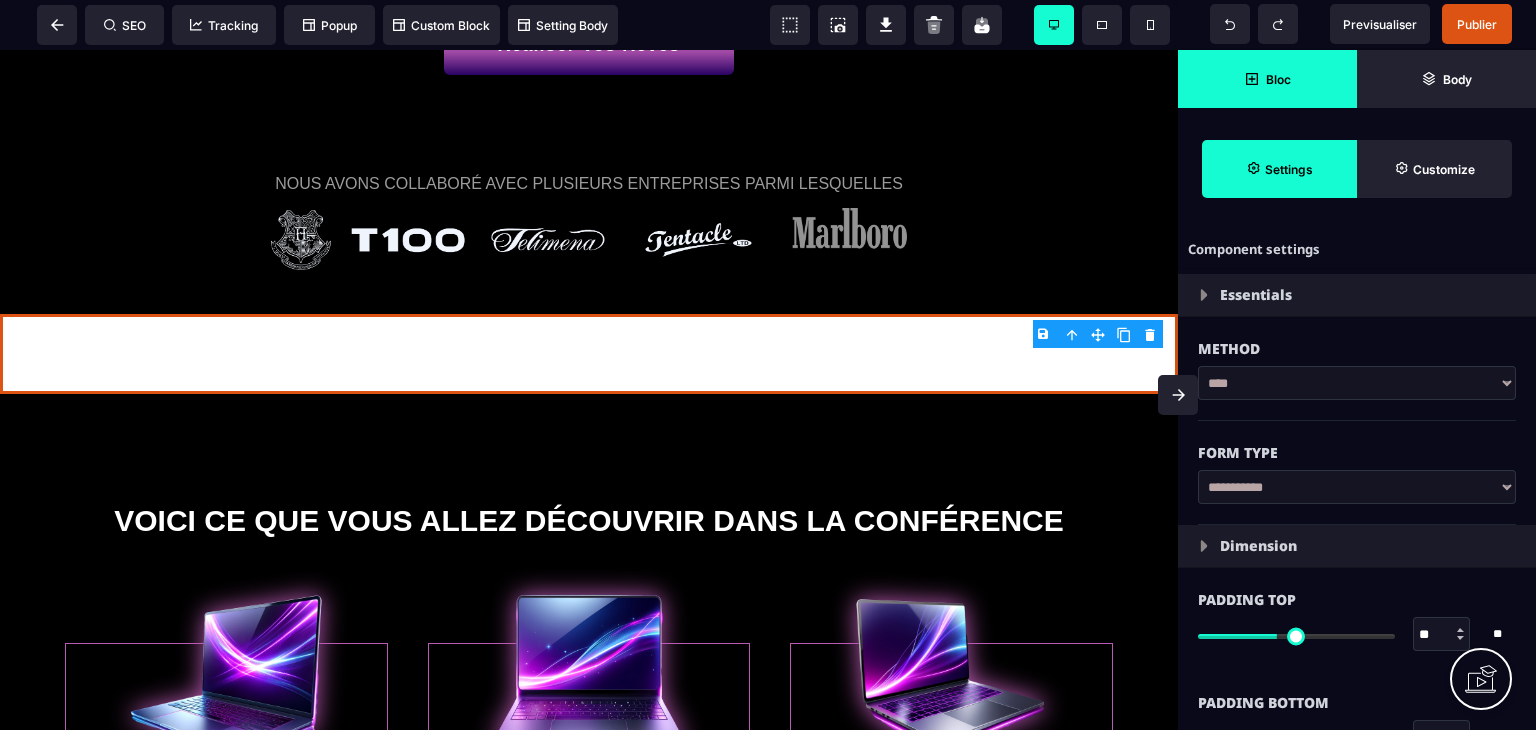 click on "Bloc" at bounding box center [1267, 79] 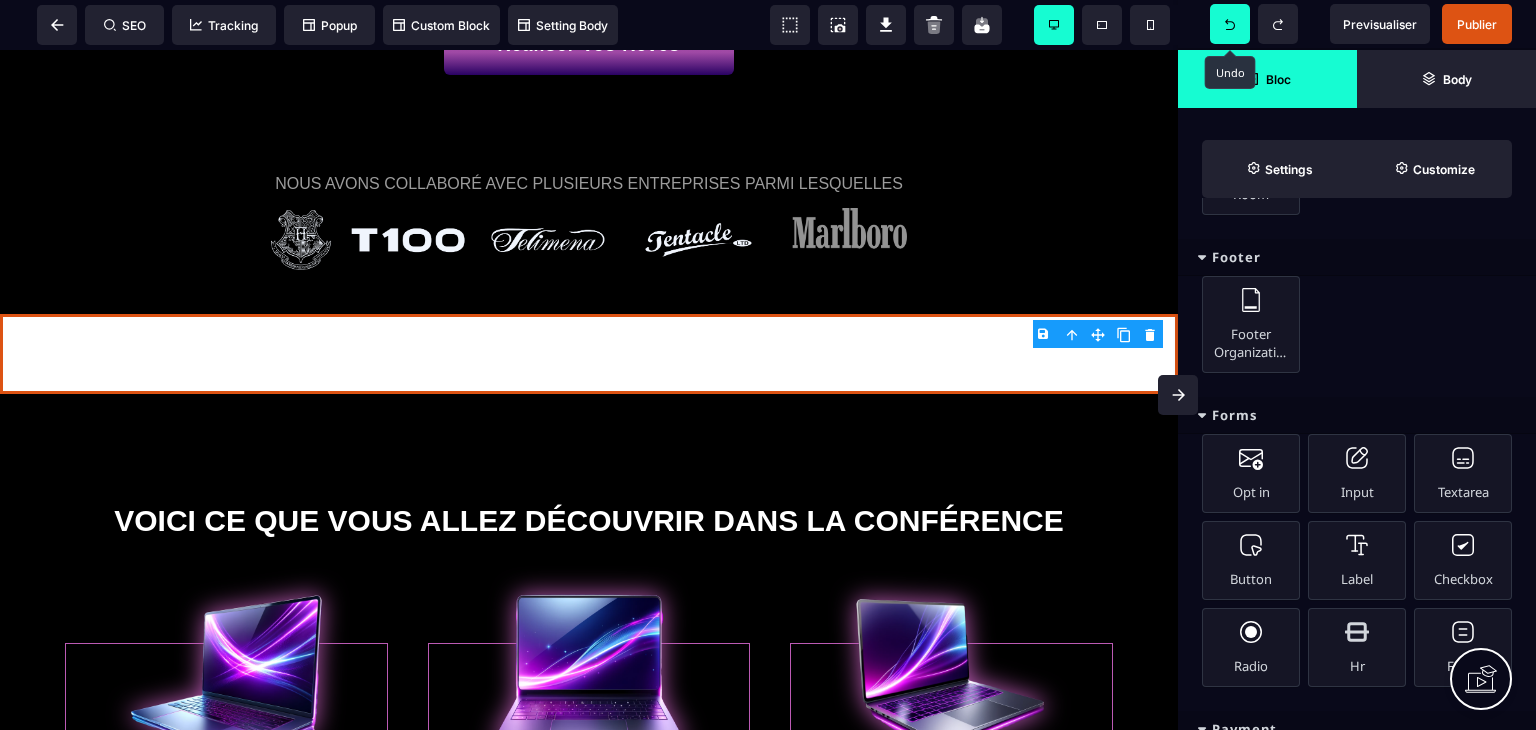 scroll, scrollTop: 1300, scrollLeft: 0, axis: vertical 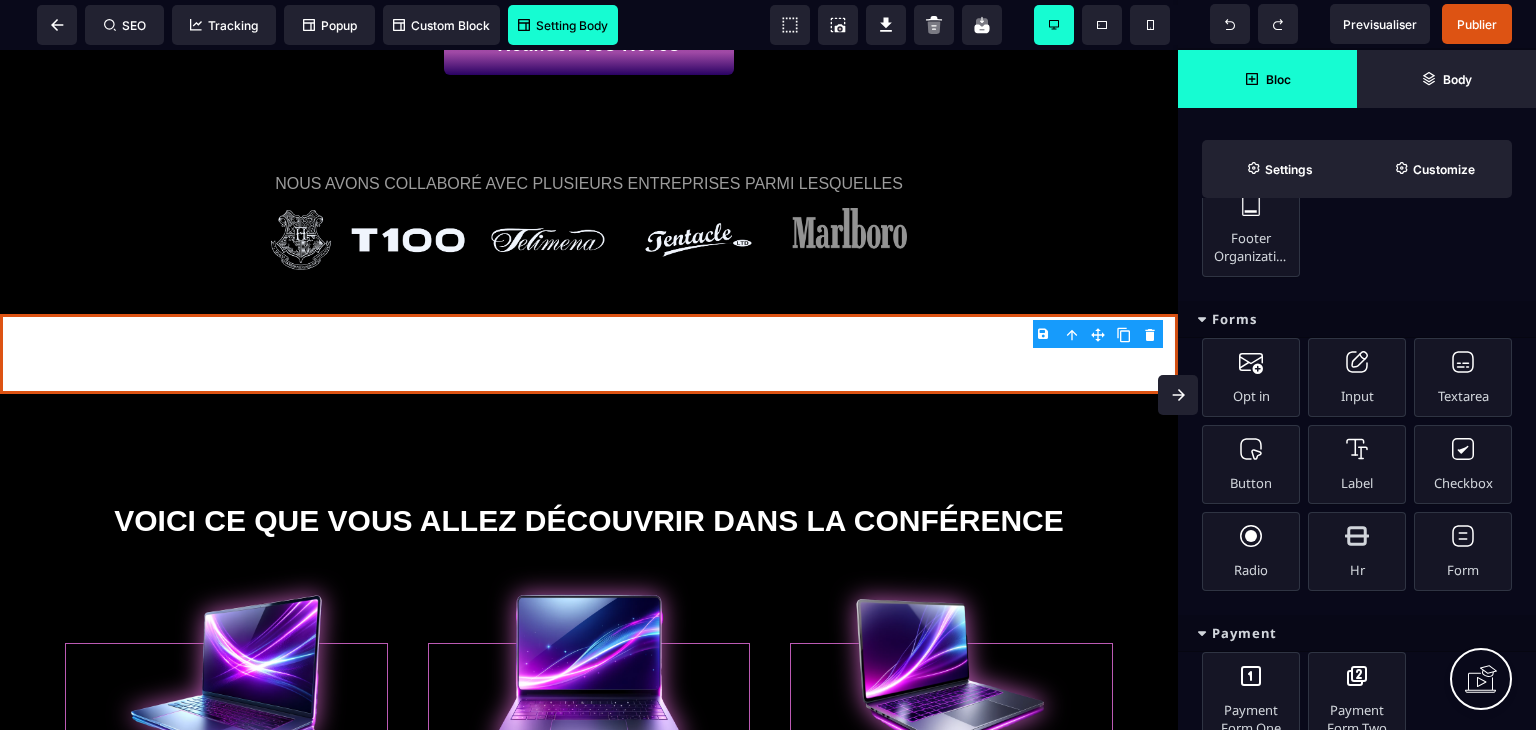 click on "Setting Body" at bounding box center (563, 25) 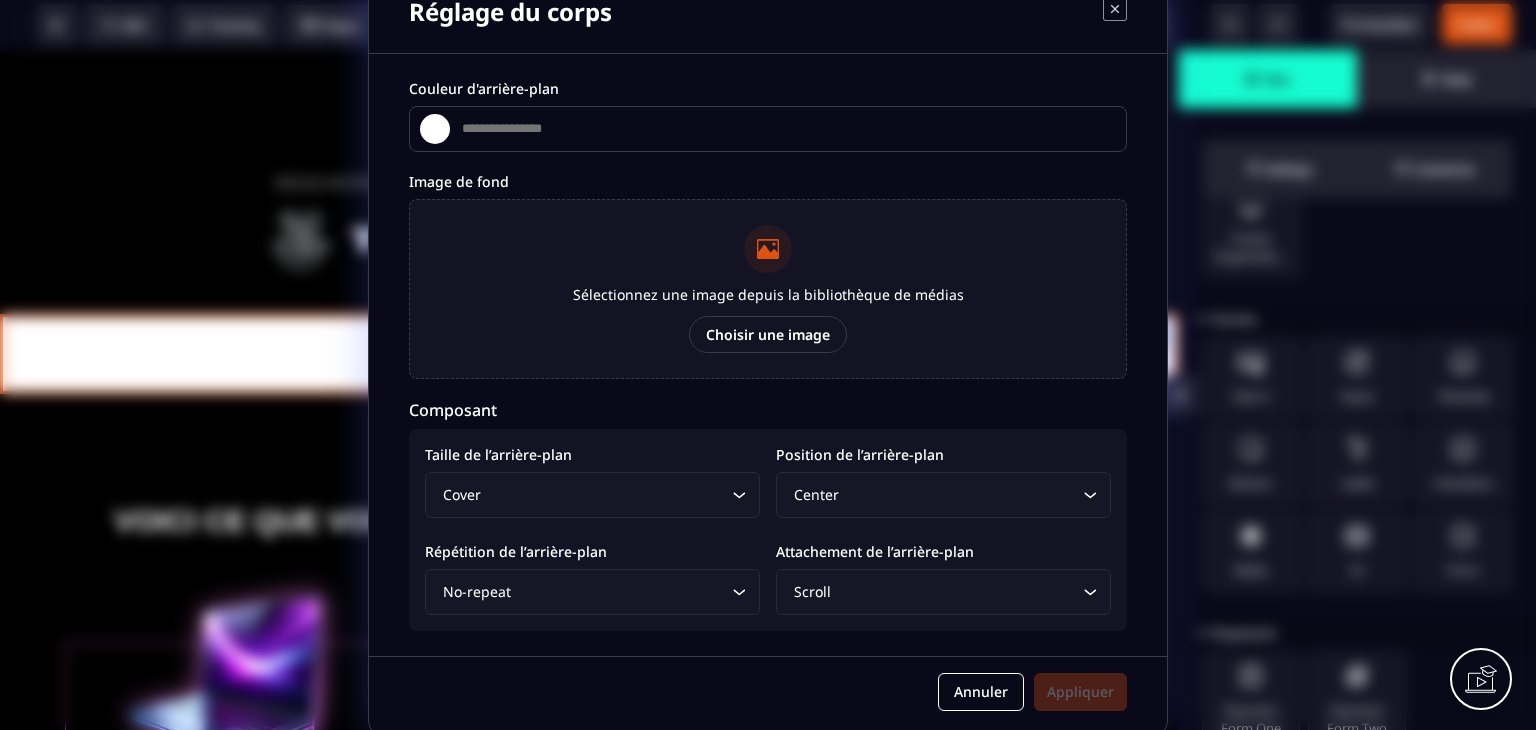 scroll, scrollTop: 36, scrollLeft: 0, axis: vertical 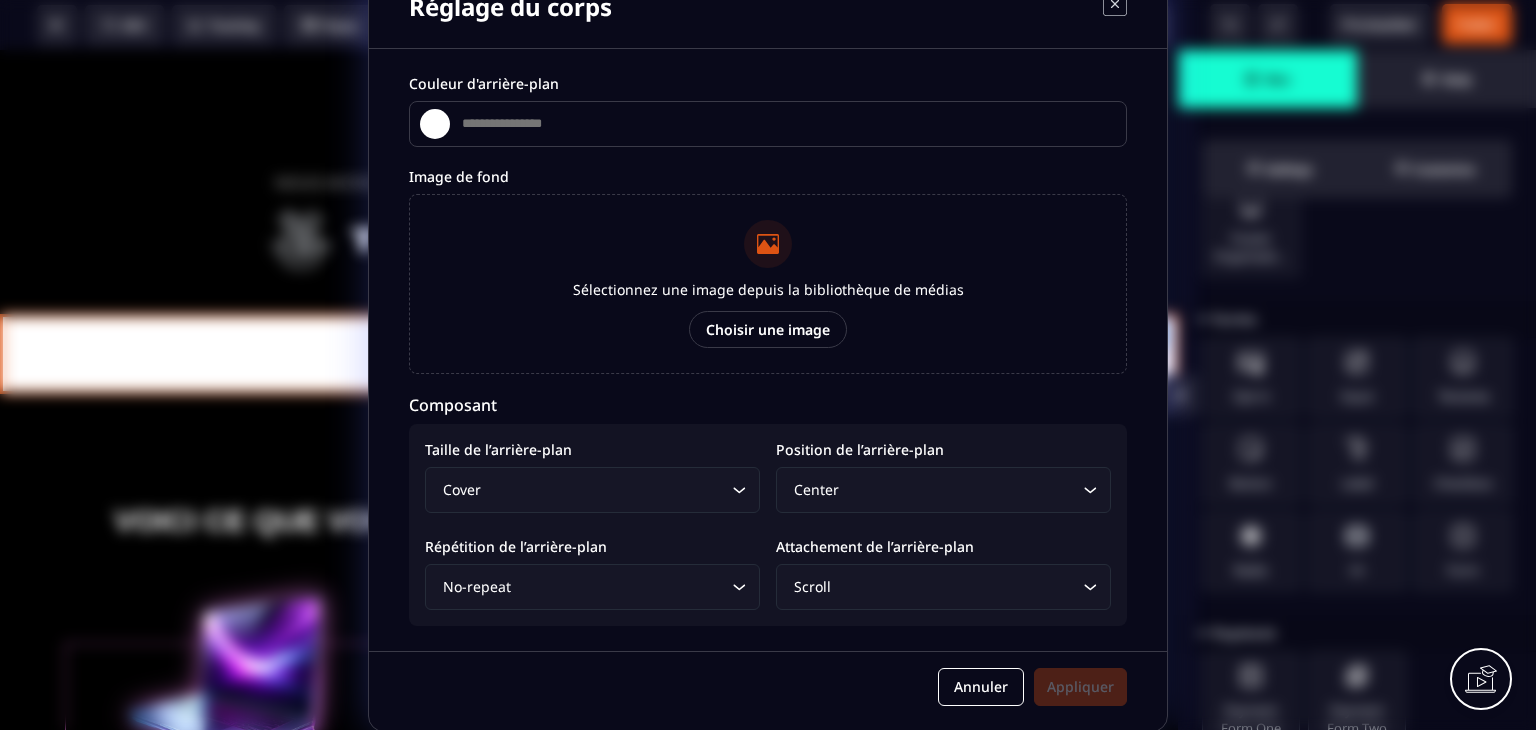 click 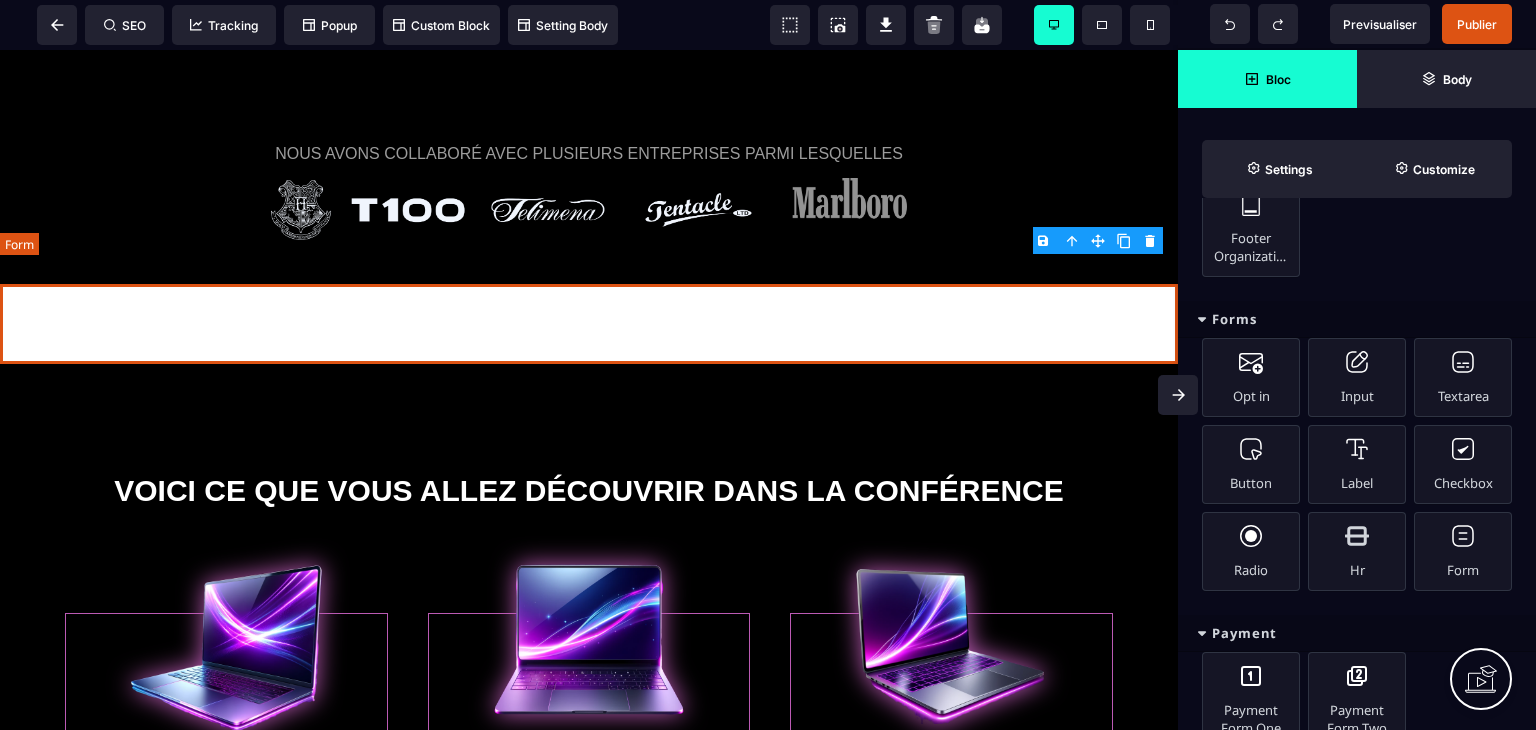 scroll, scrollTop: 600, scrollLeft: 0, axis: vertical 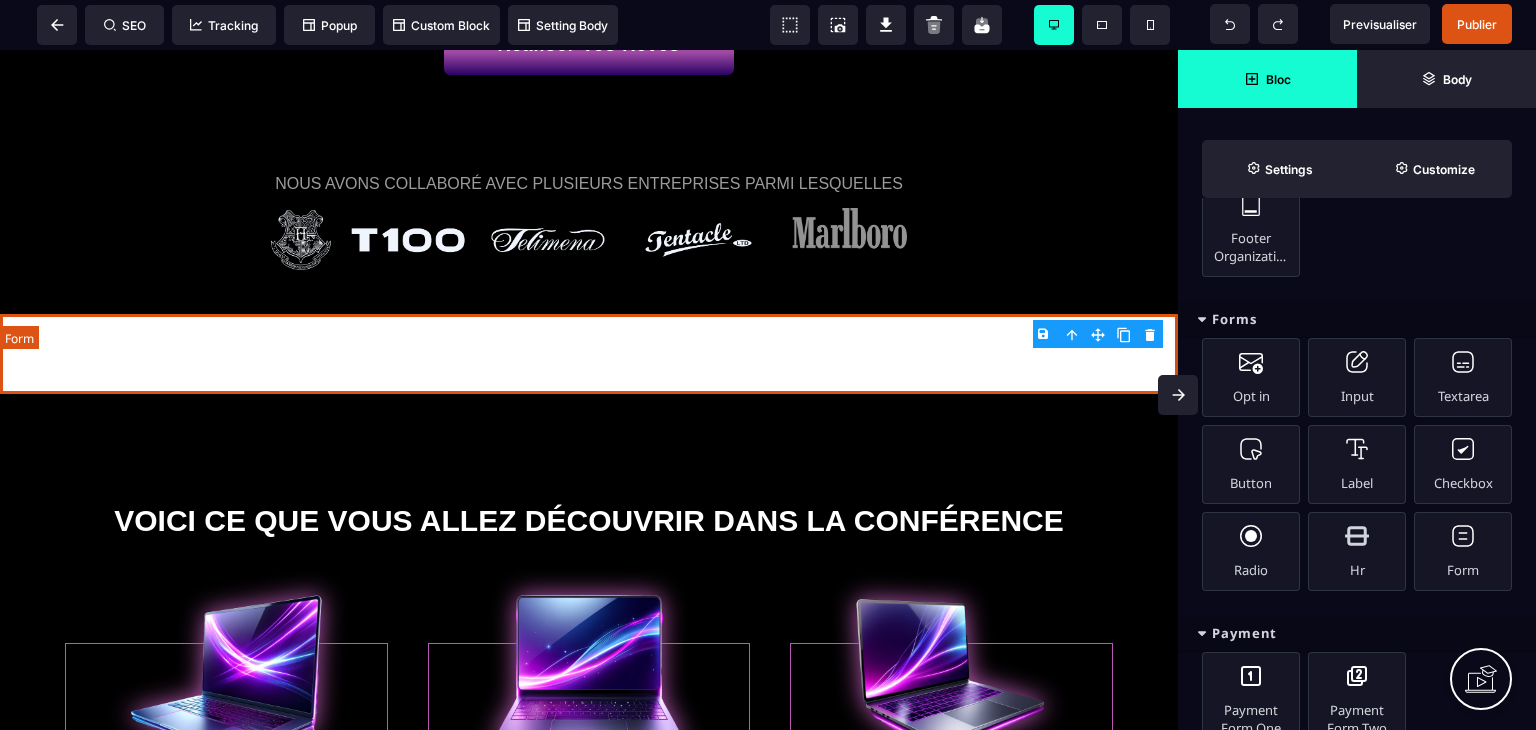 click at bounding box center (589, 354) 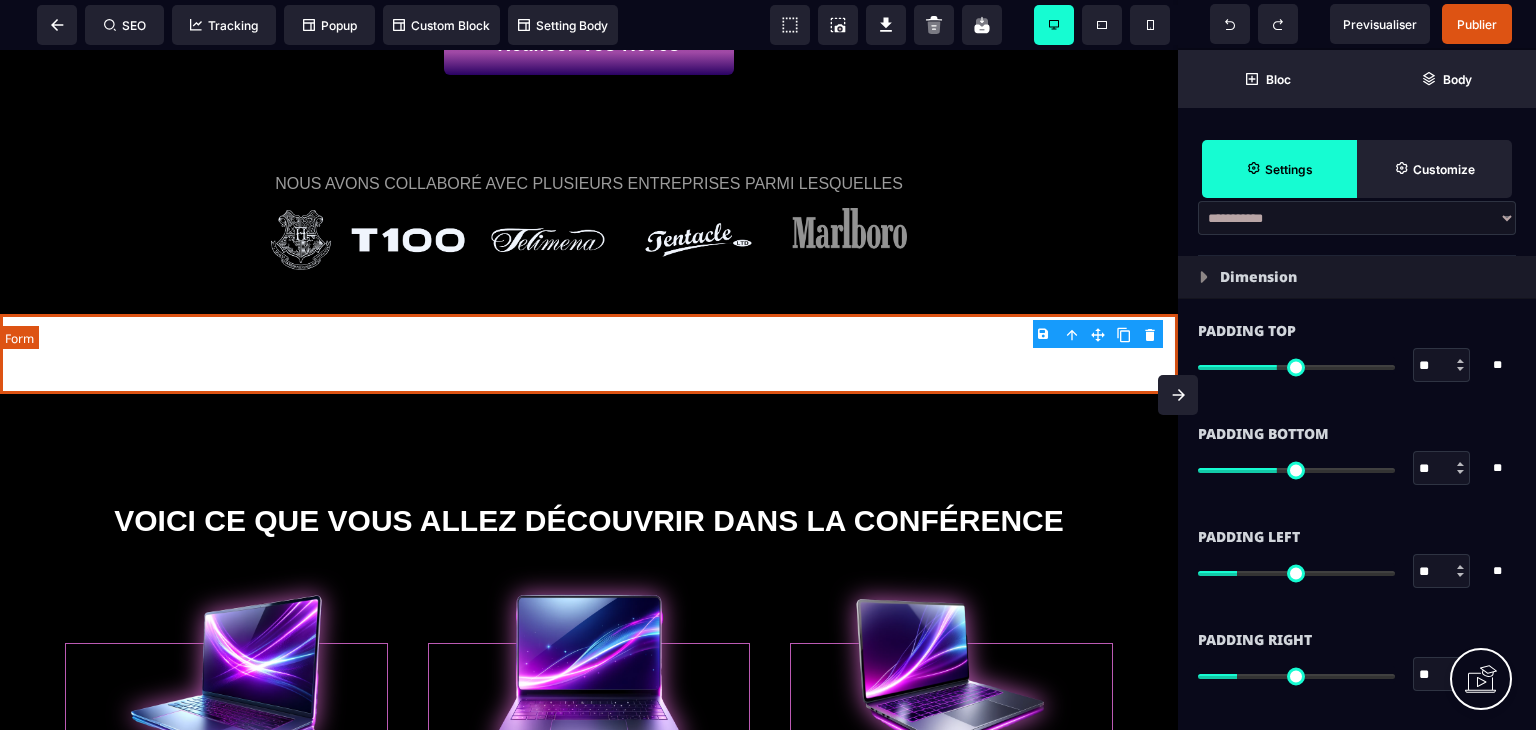 click at bounding box center (589, 354) 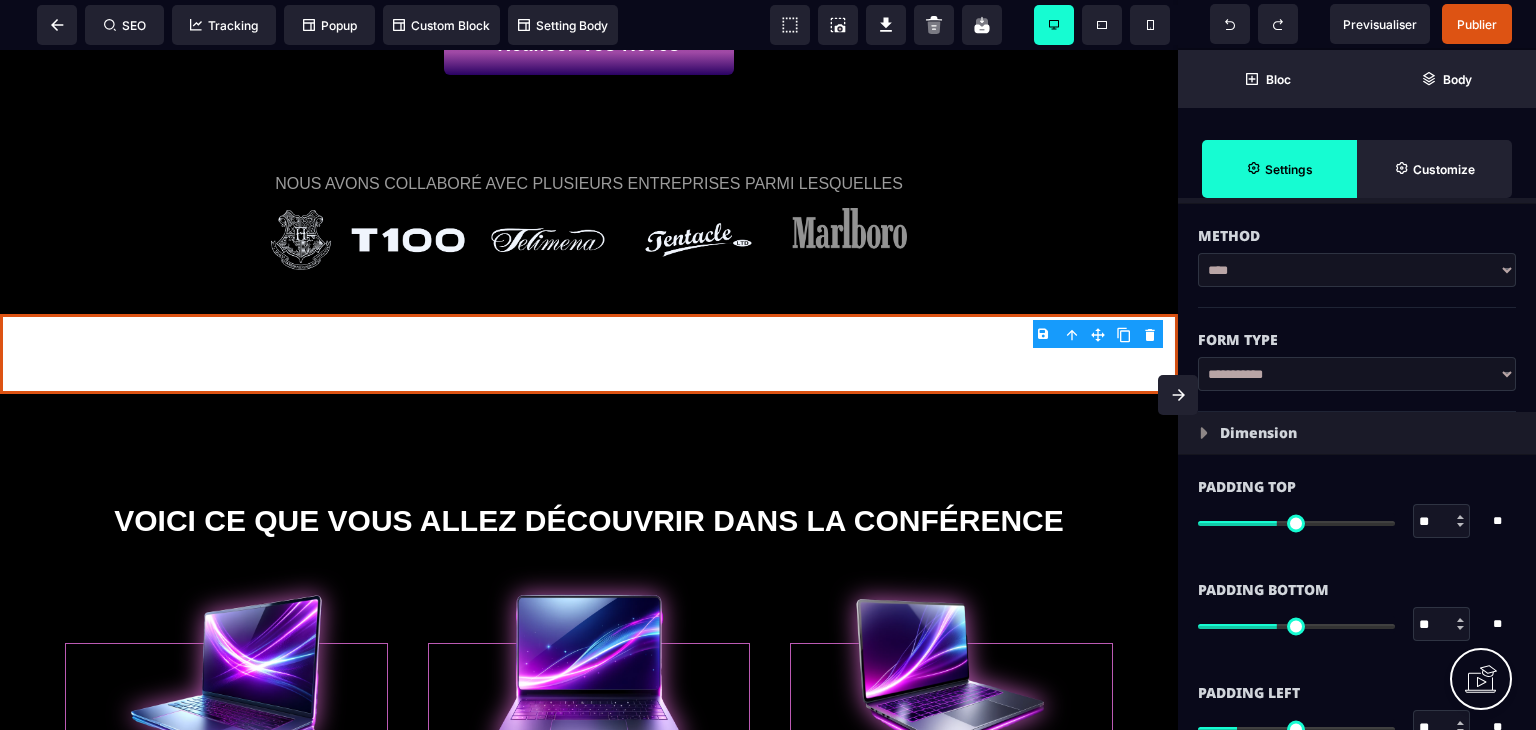 scroll, scrollTop: 269, scrollLeft: 0, axis: vertical 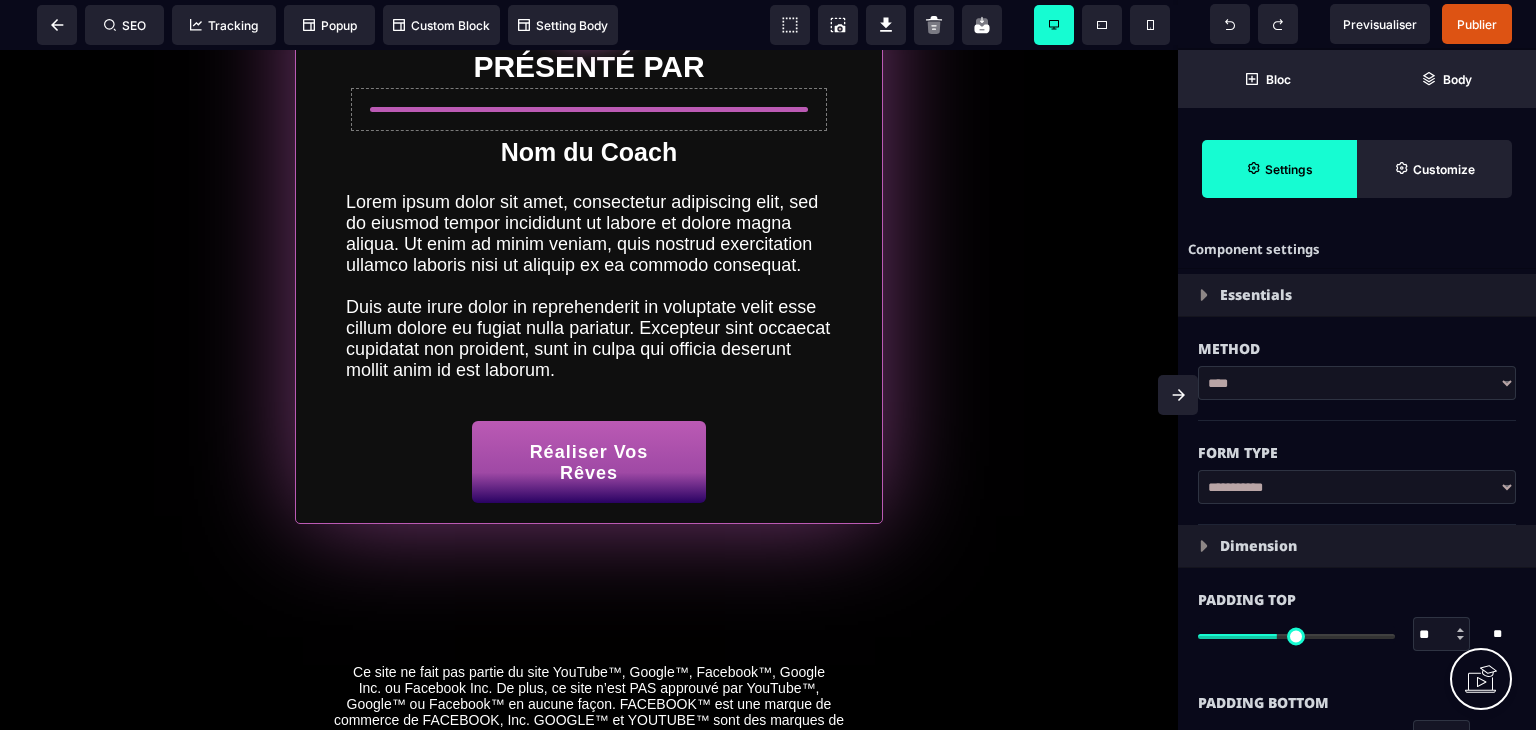 click on "**********" at bounding box center (1357, 487) 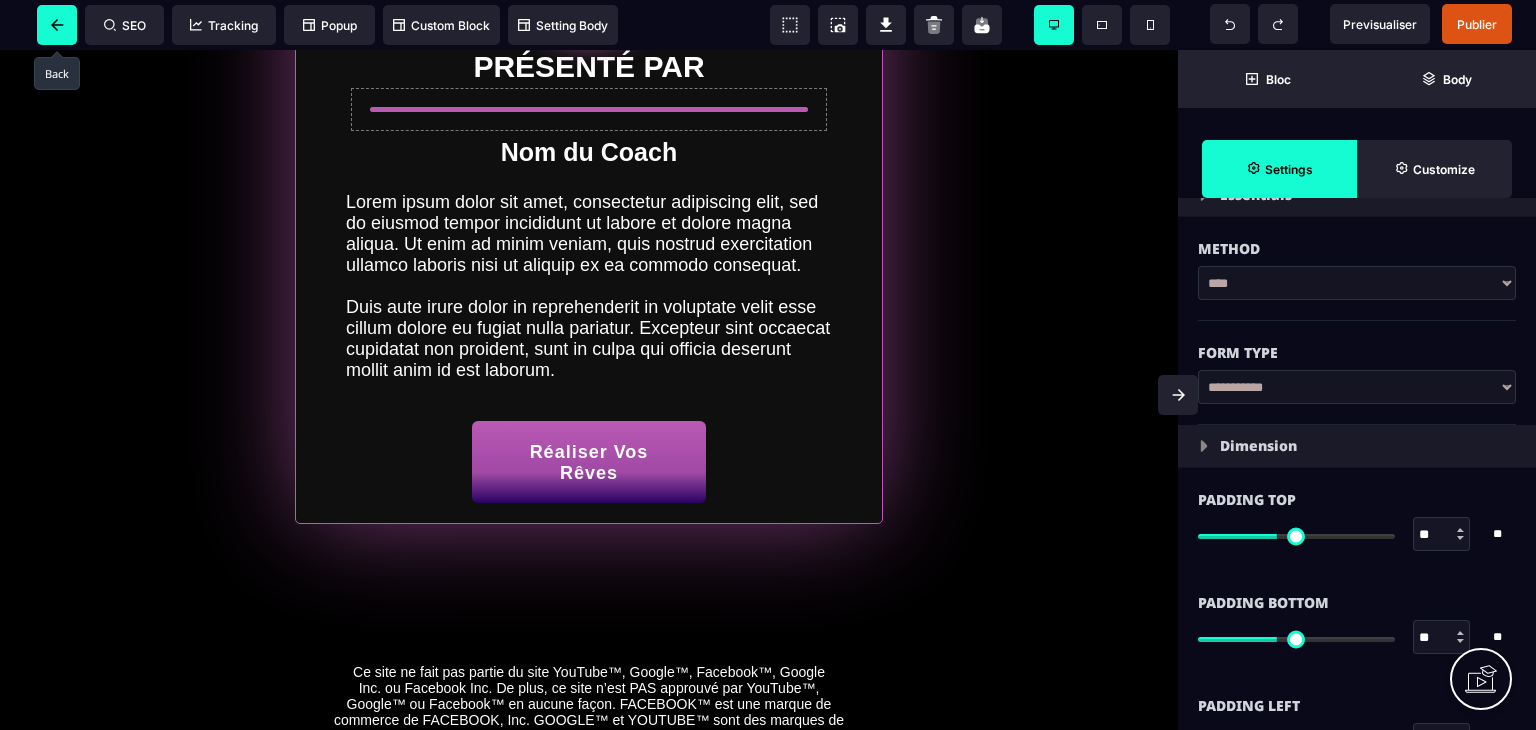 click 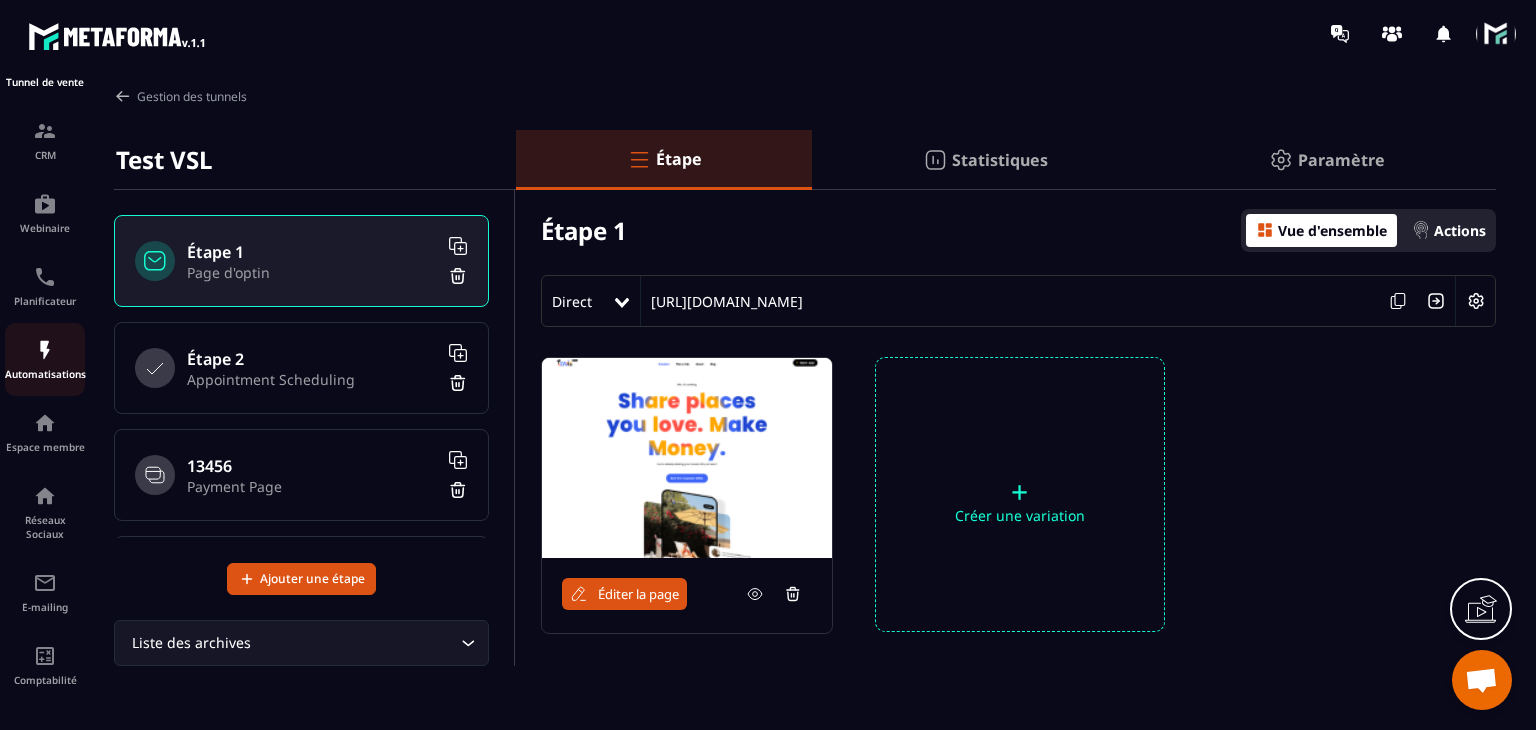 scroll, scrollTop: 124, scrollLeft: 0, axis: vertical 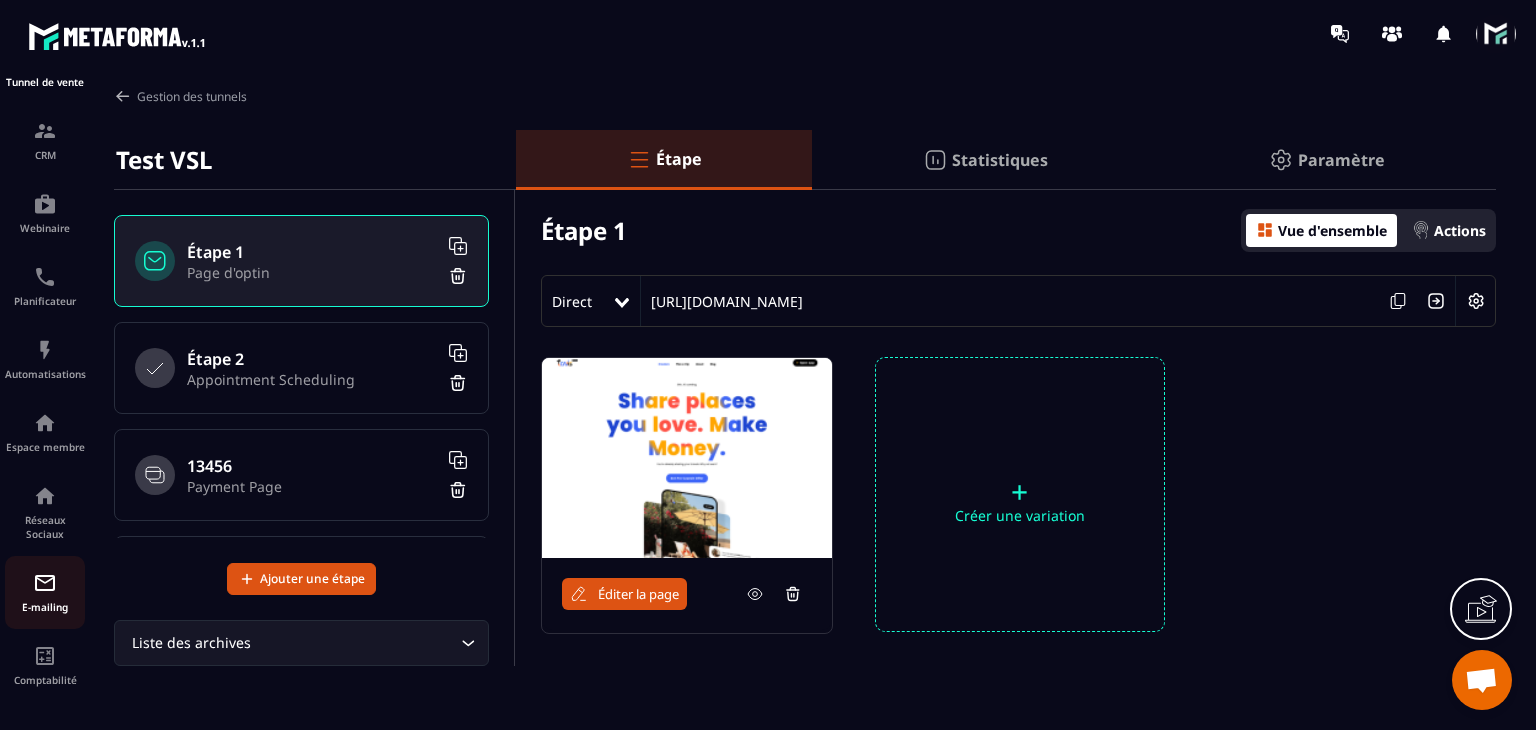 click on "E-mailing" at bounding box center [45, 607] 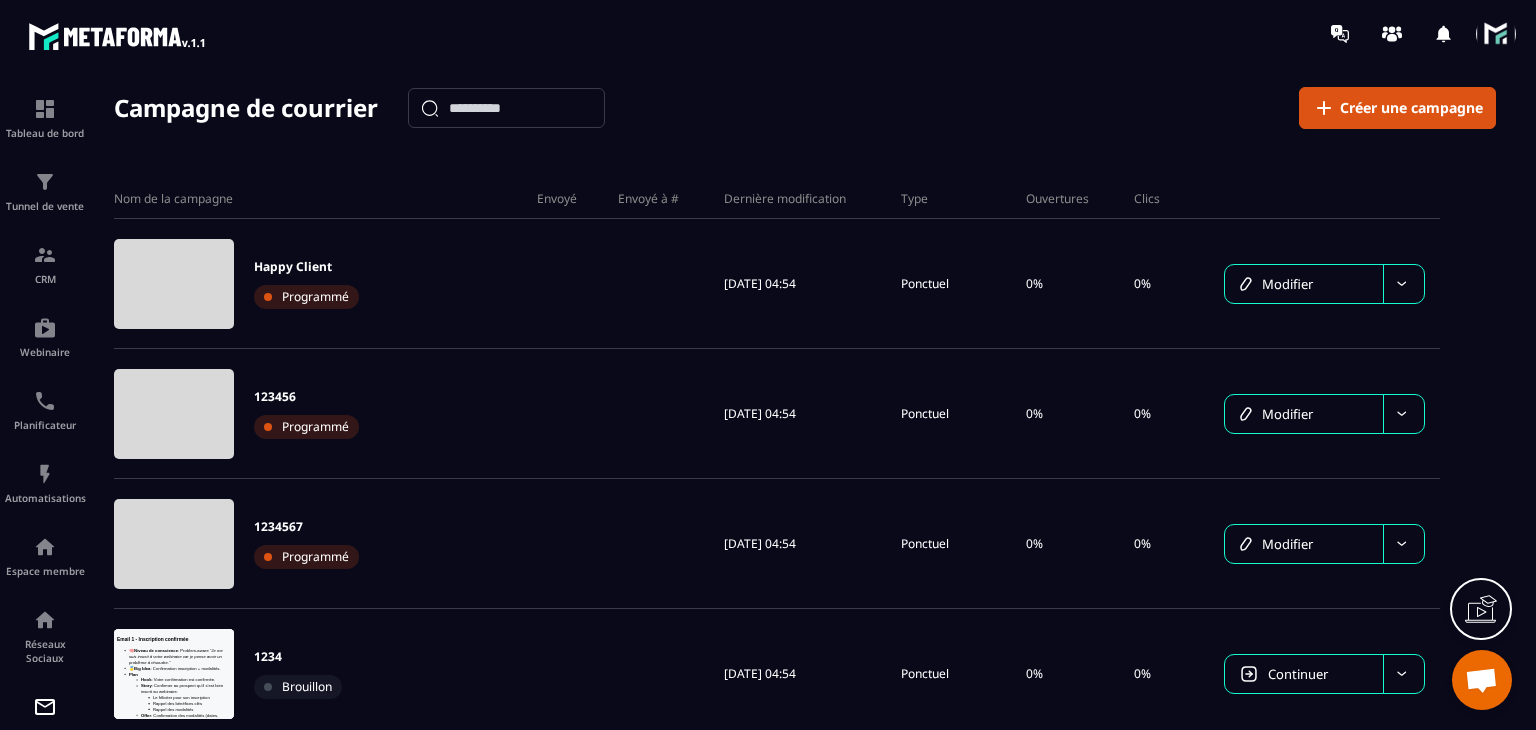 scroll, scrollTop: 0, scrollLeft: 0, axis: both 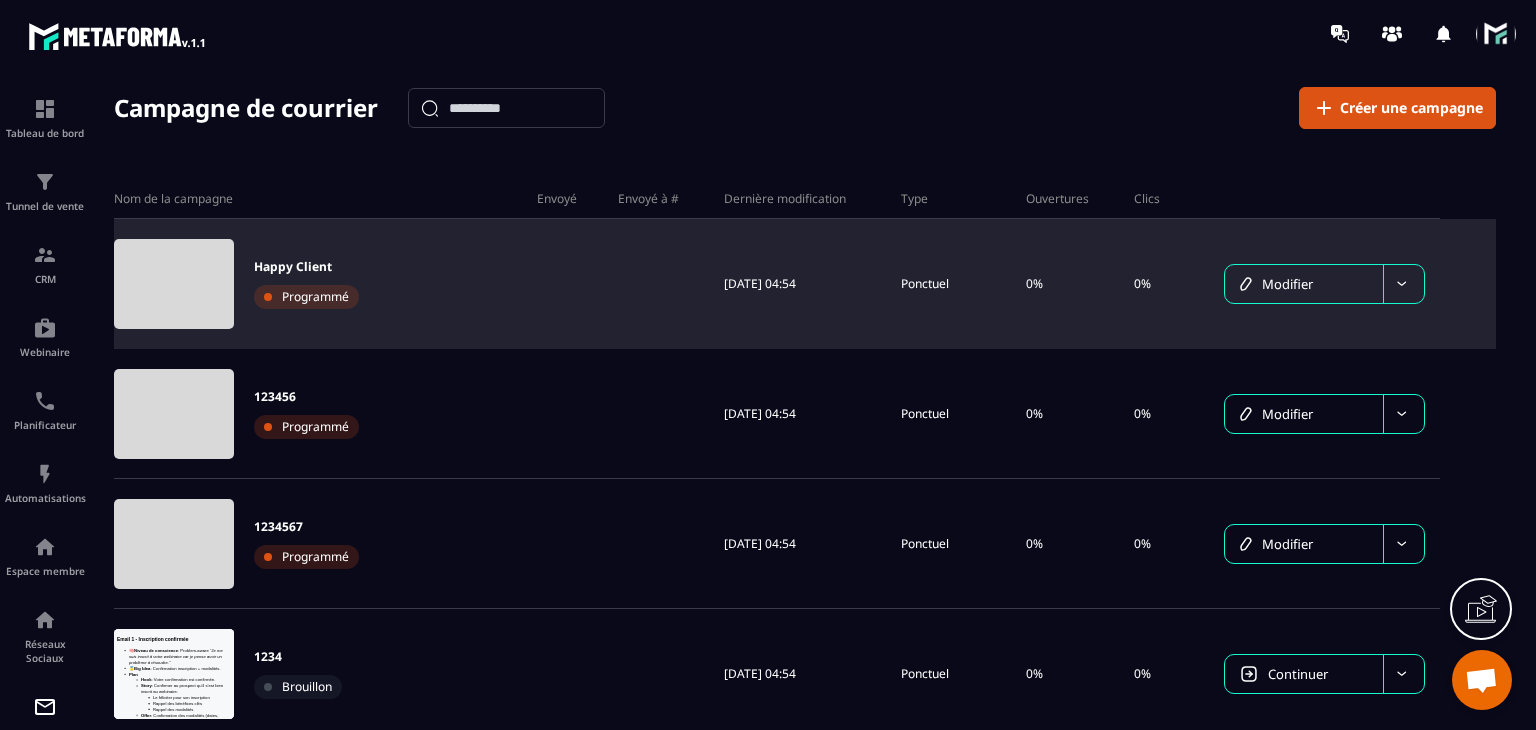 click on "Happy Client" at bounding box center [306, 267] 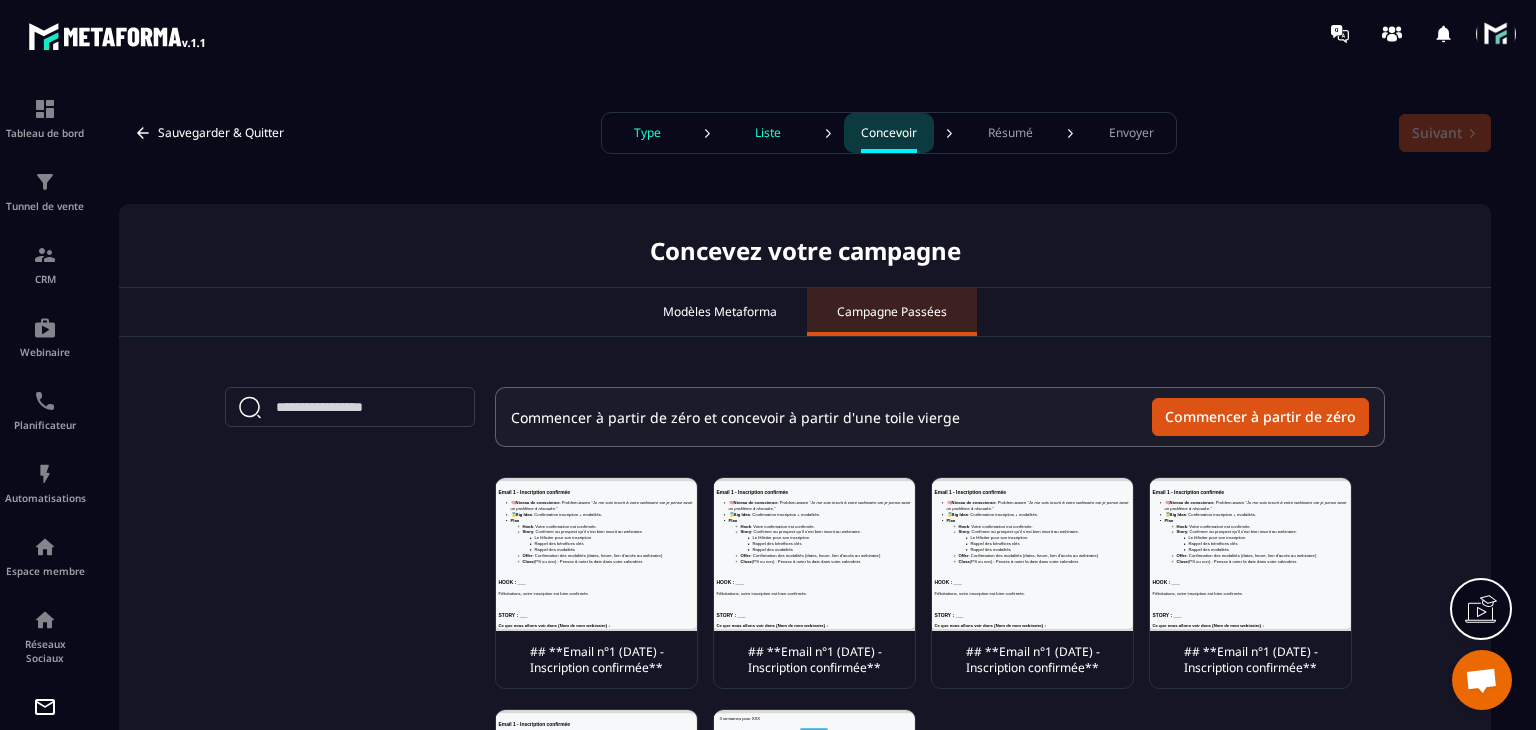 scroll, scrollTop: 0, scrollLeft: 0, axis: both 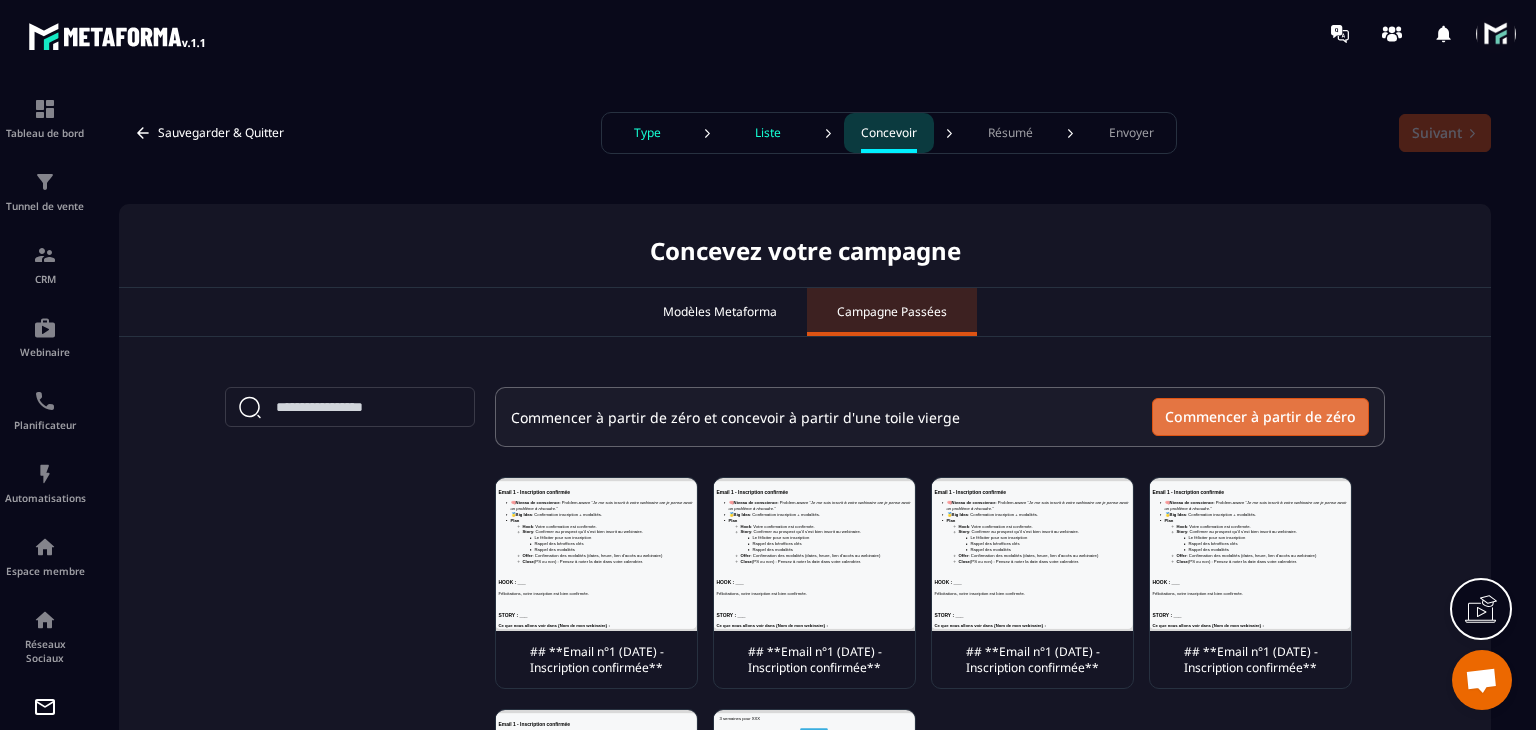 click on "Commencer à partir de zéro" at bounding box center [1260, 417] 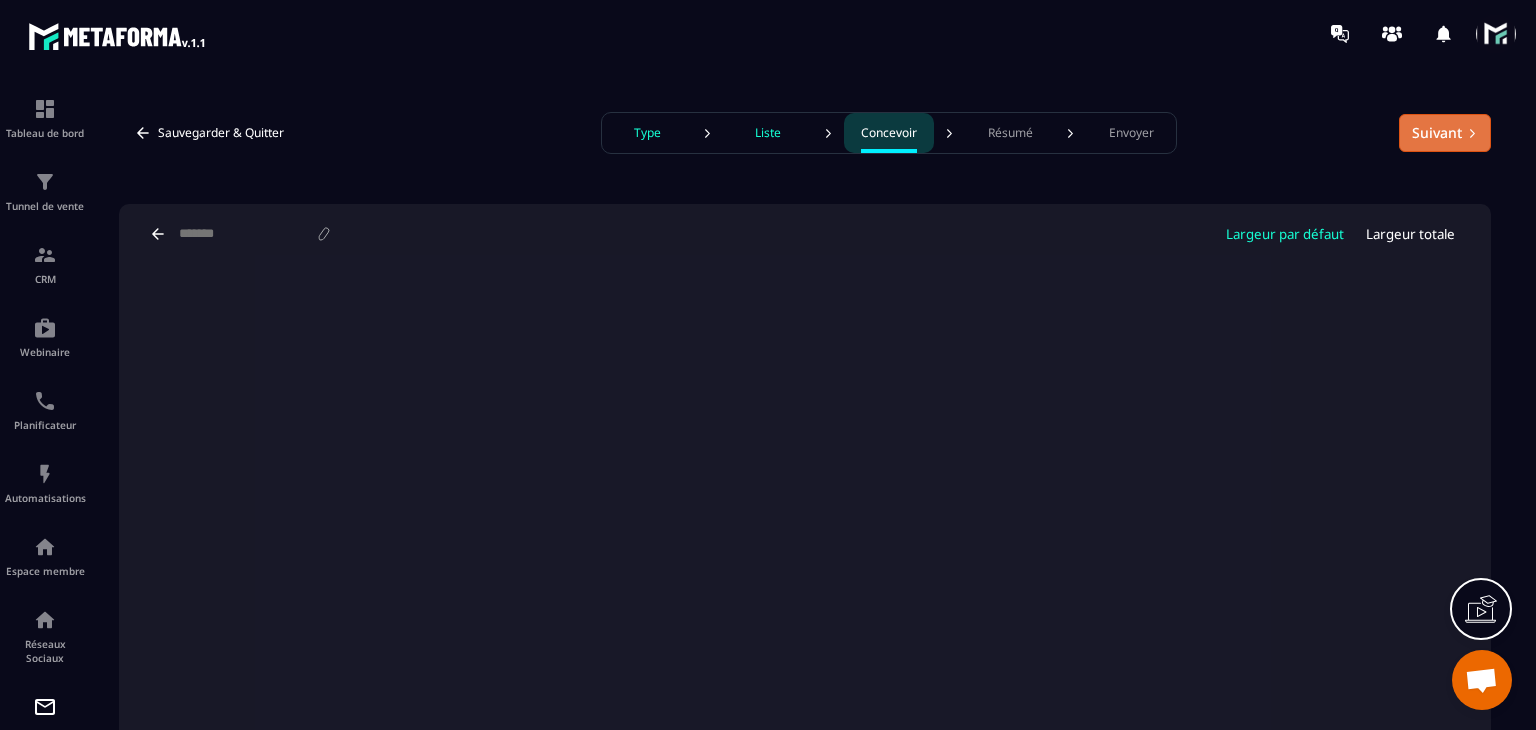 click on "Suivant" at bounding box center [1445, 133] 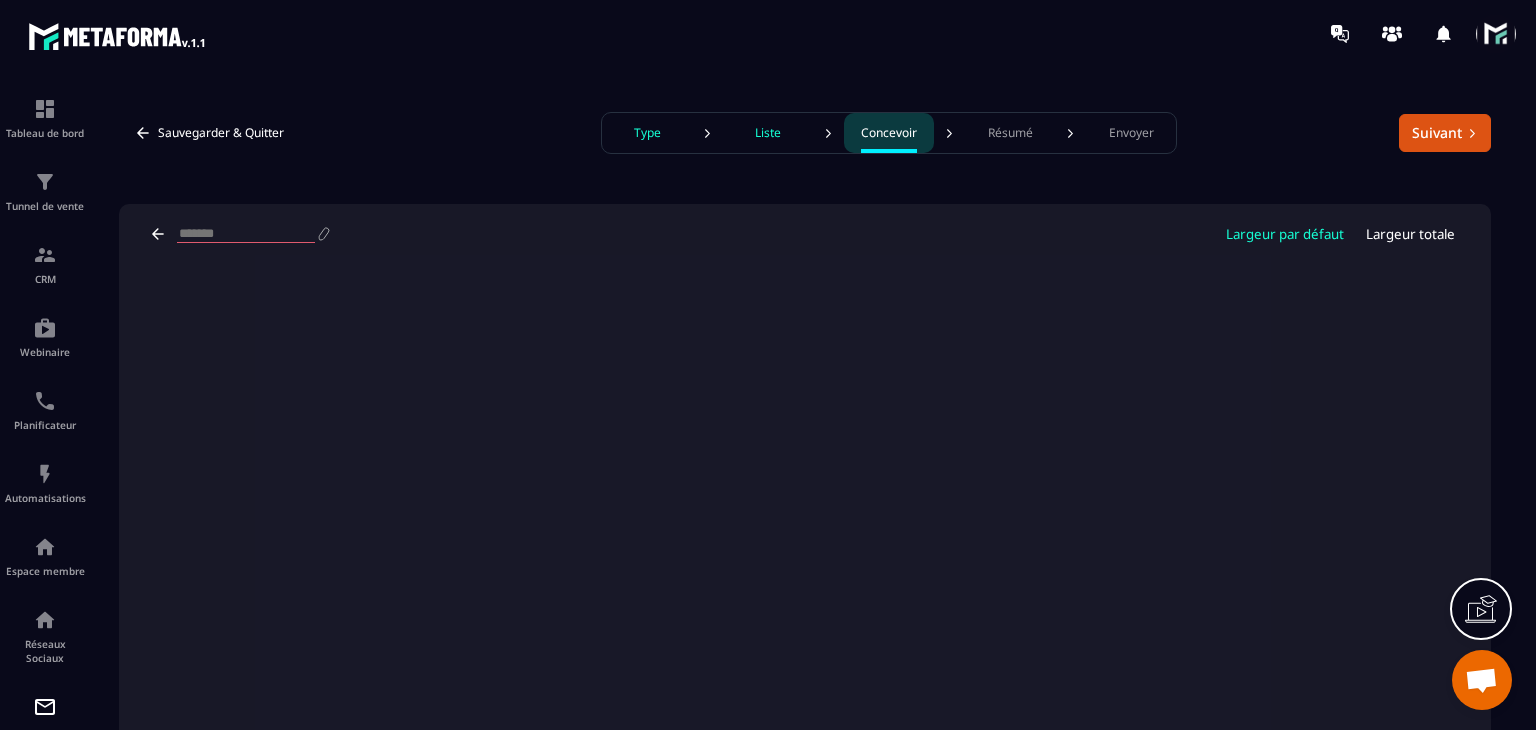 scroll, scrollTop: 0, scrollLeft: 0, axis: both 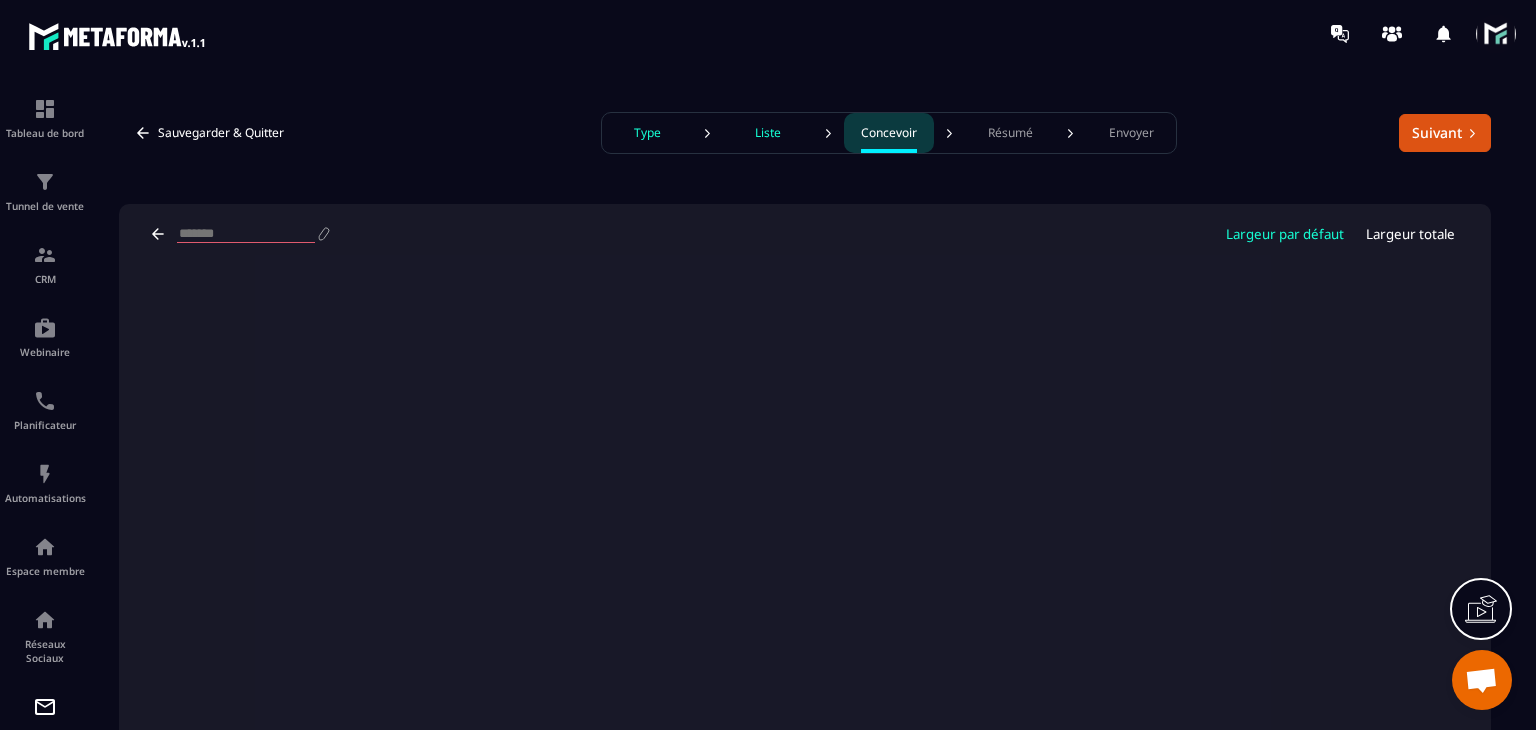 click on "Largeur totale" at bounding box center [1410, 234] 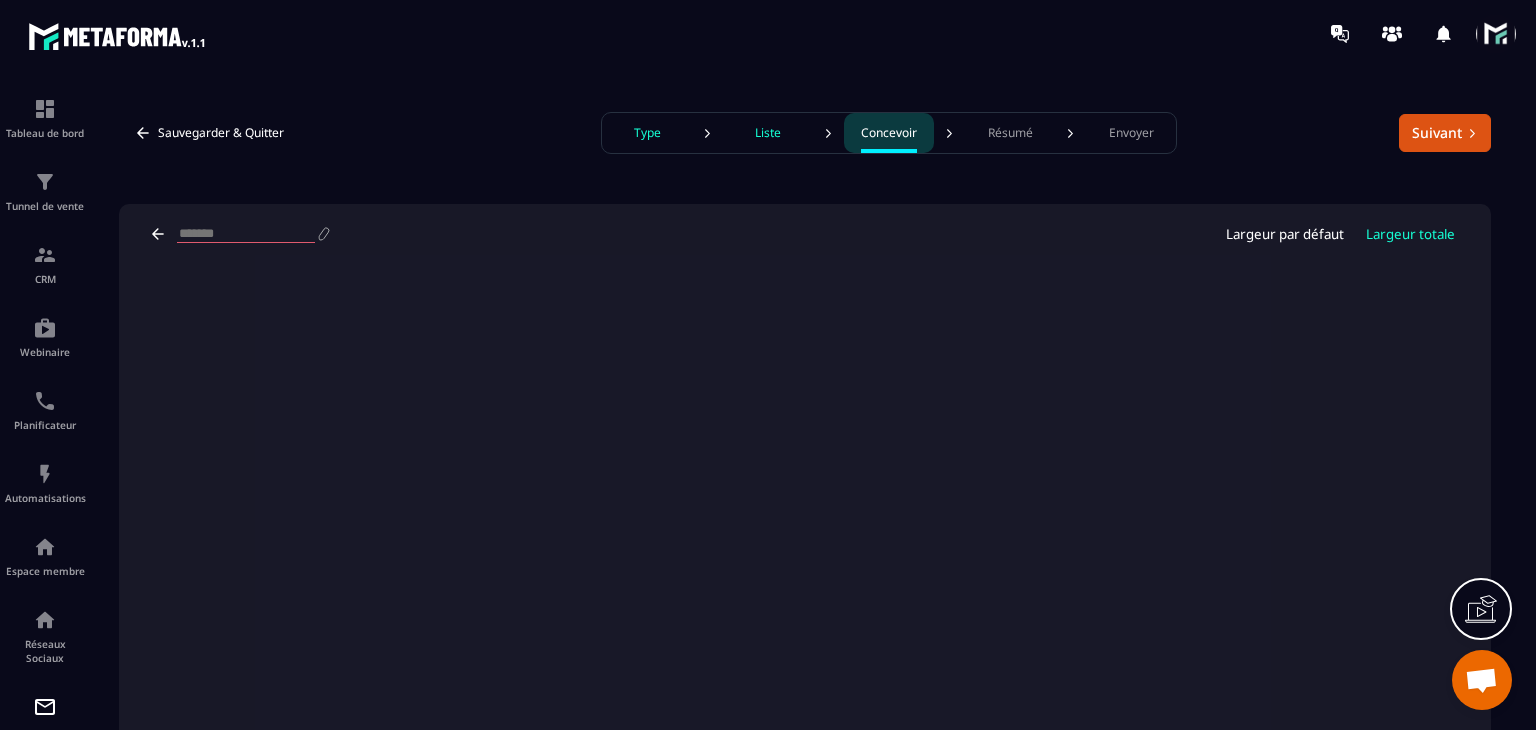 click on "Largeur par défaut" at bounding box center (1285, 234) 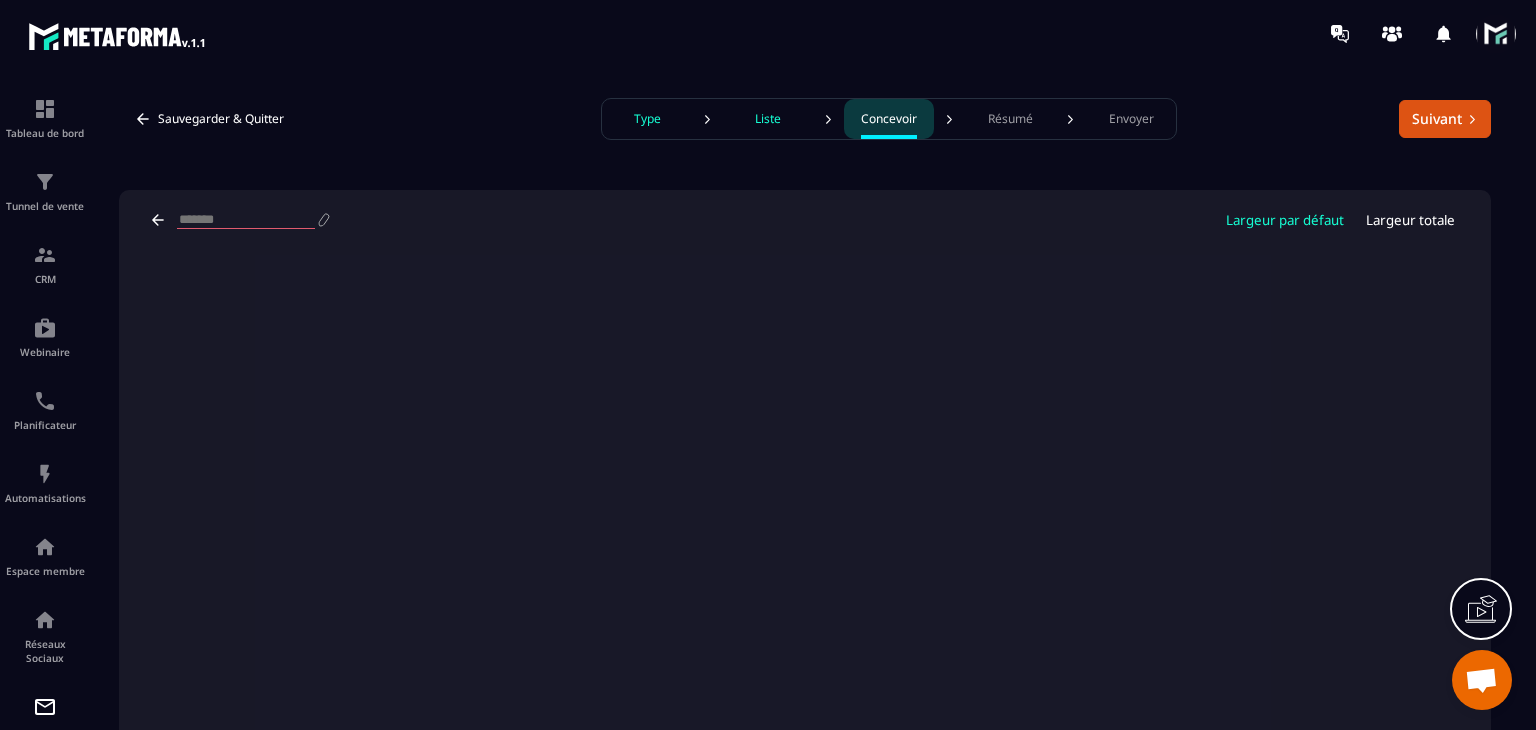 scroll, scrollTop: 0, scrollLeft: 0, axis: both 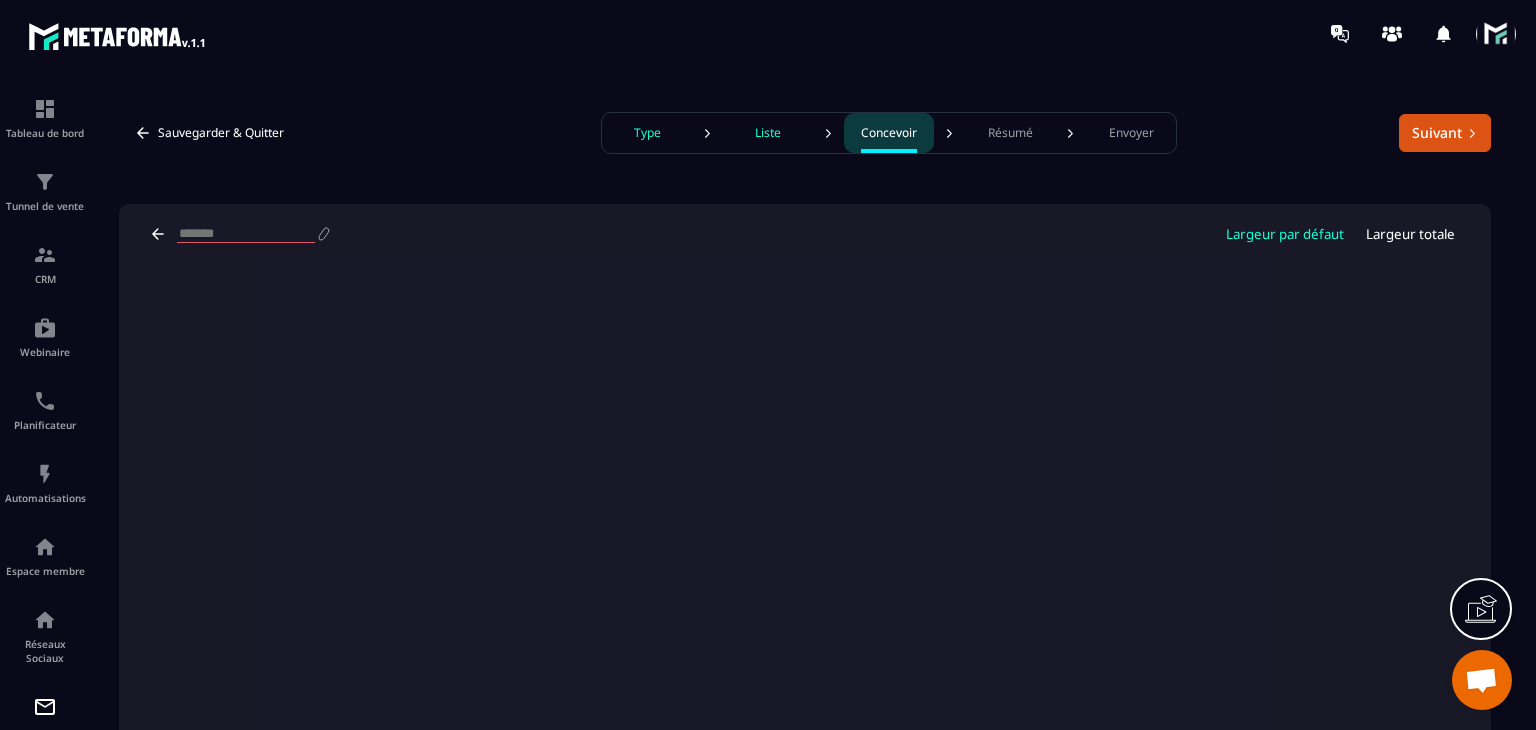 click at bounding box center [1496, 34] 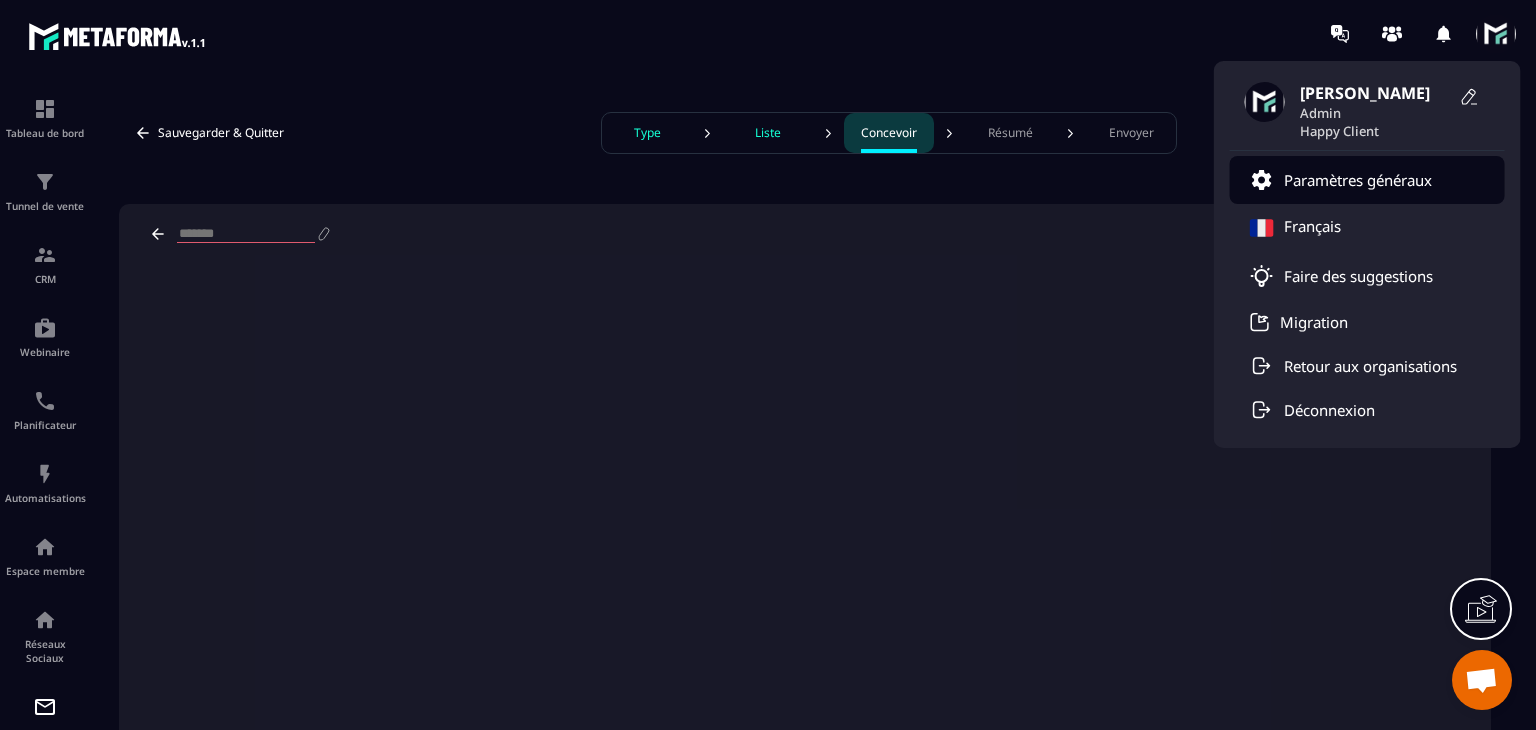 click on "Paramètres généraux" at bounding box center (1358, 180) 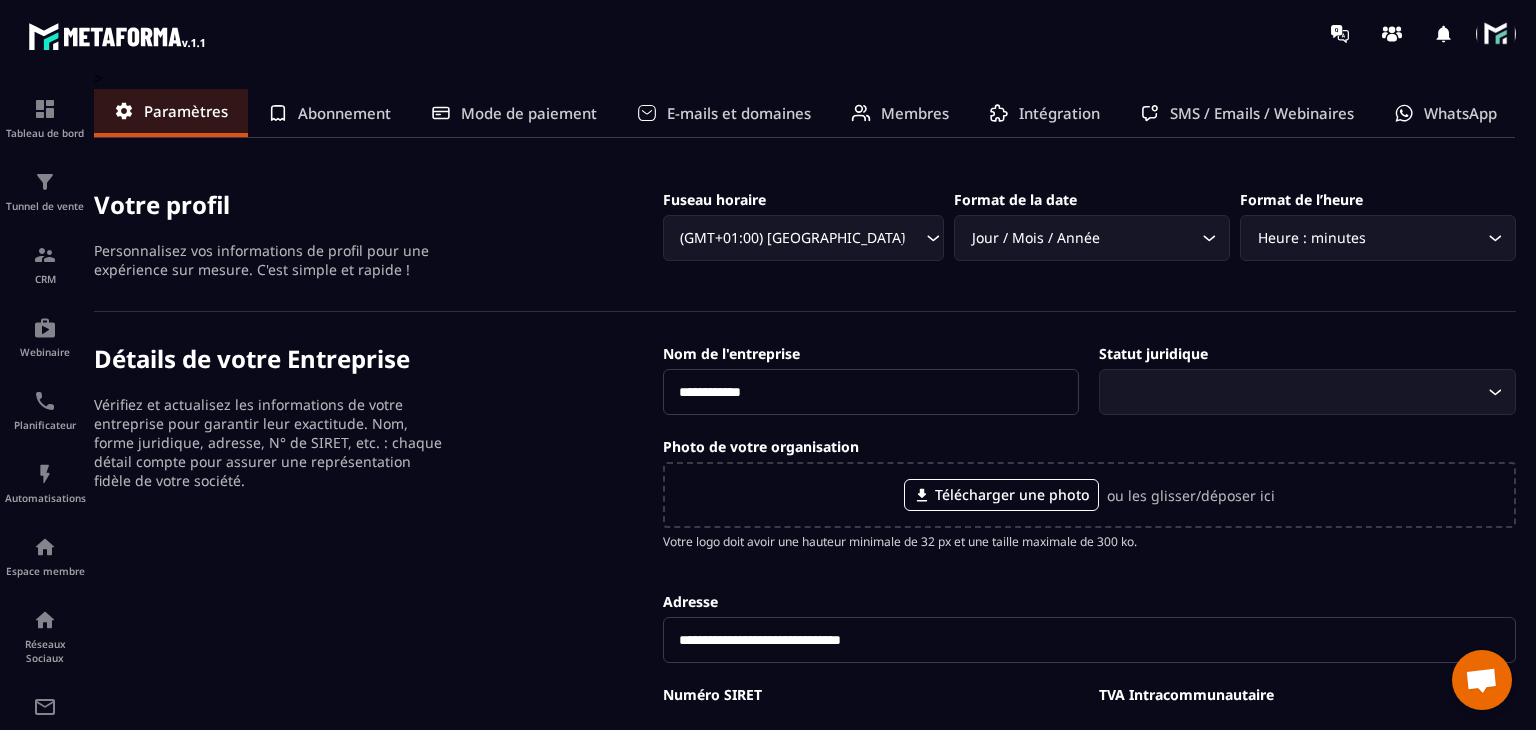 click on "WhatsApp" 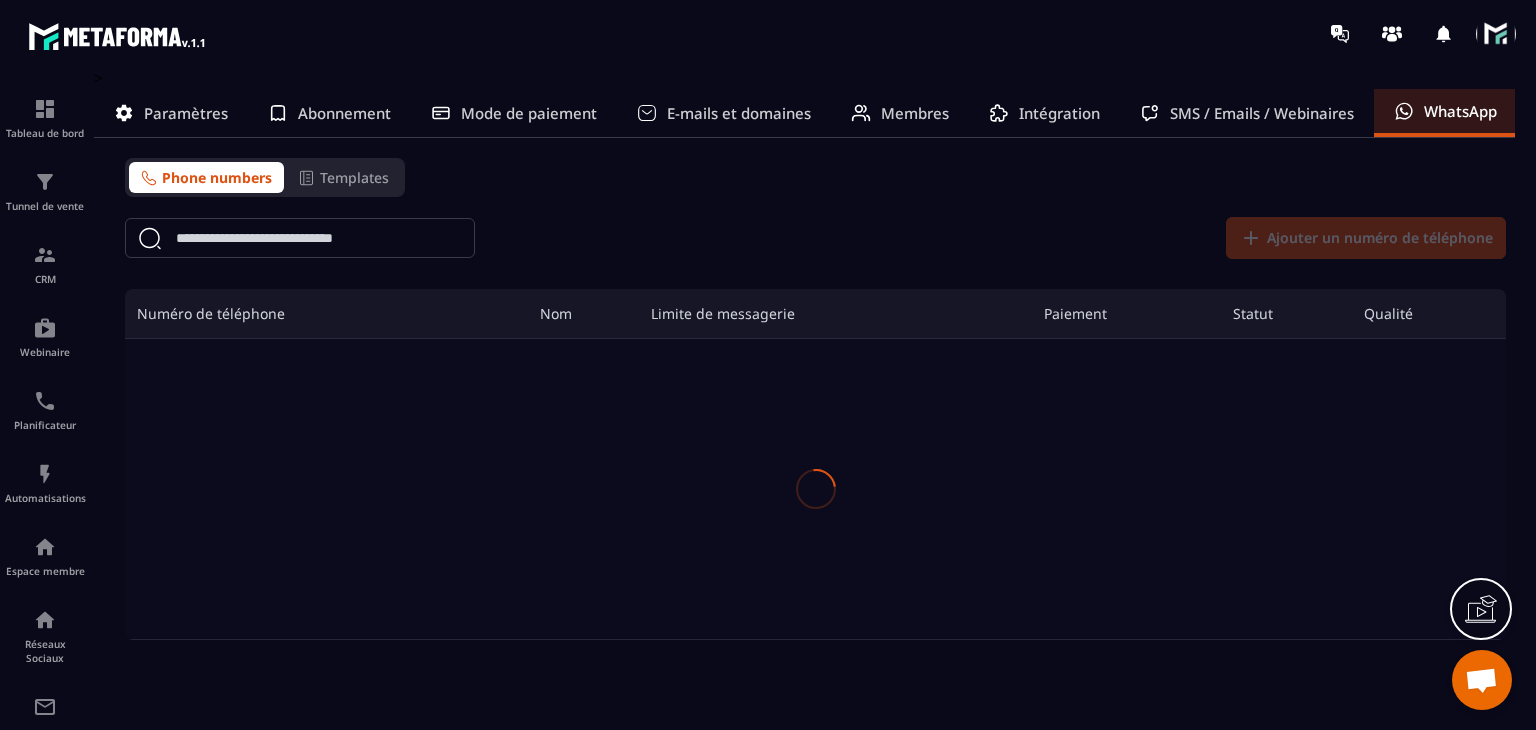 click on "SMS / Emails / Webinaires" 